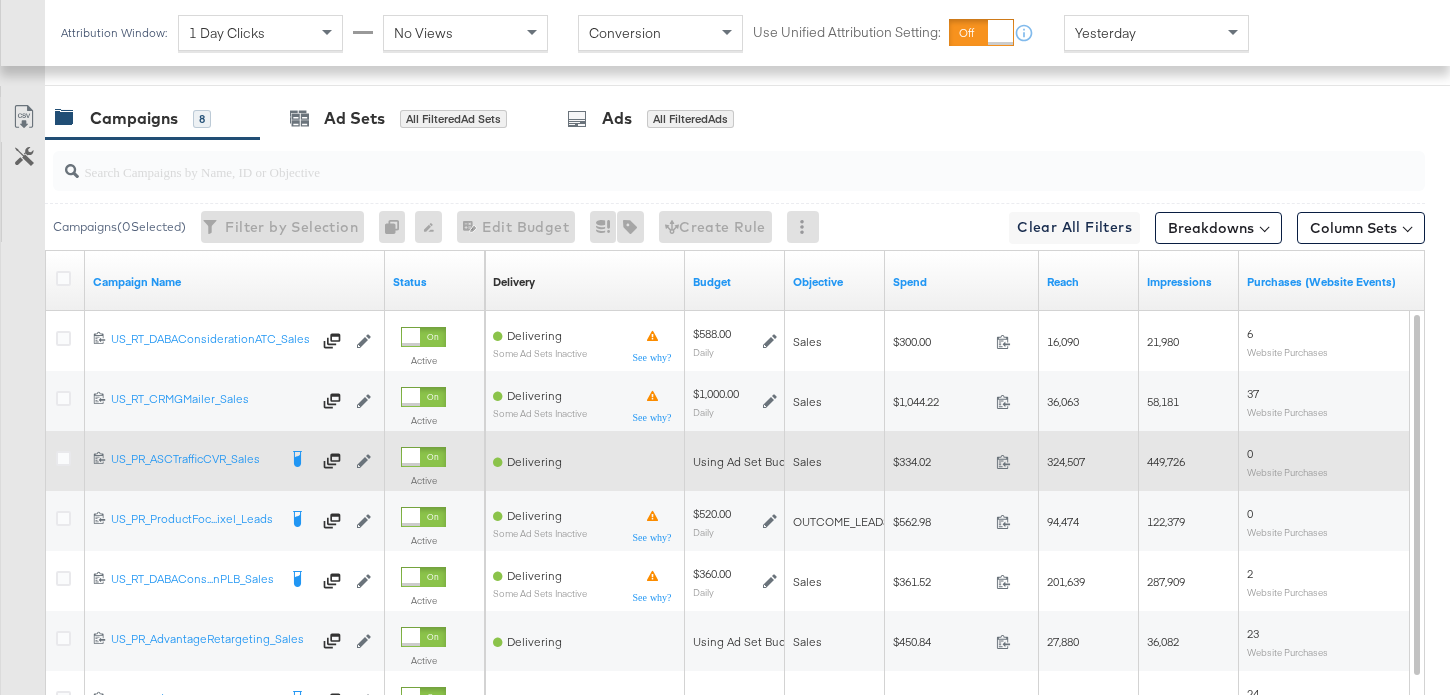 scroll, scrollTop: 919, scrollLeft: 0, axis: vertical 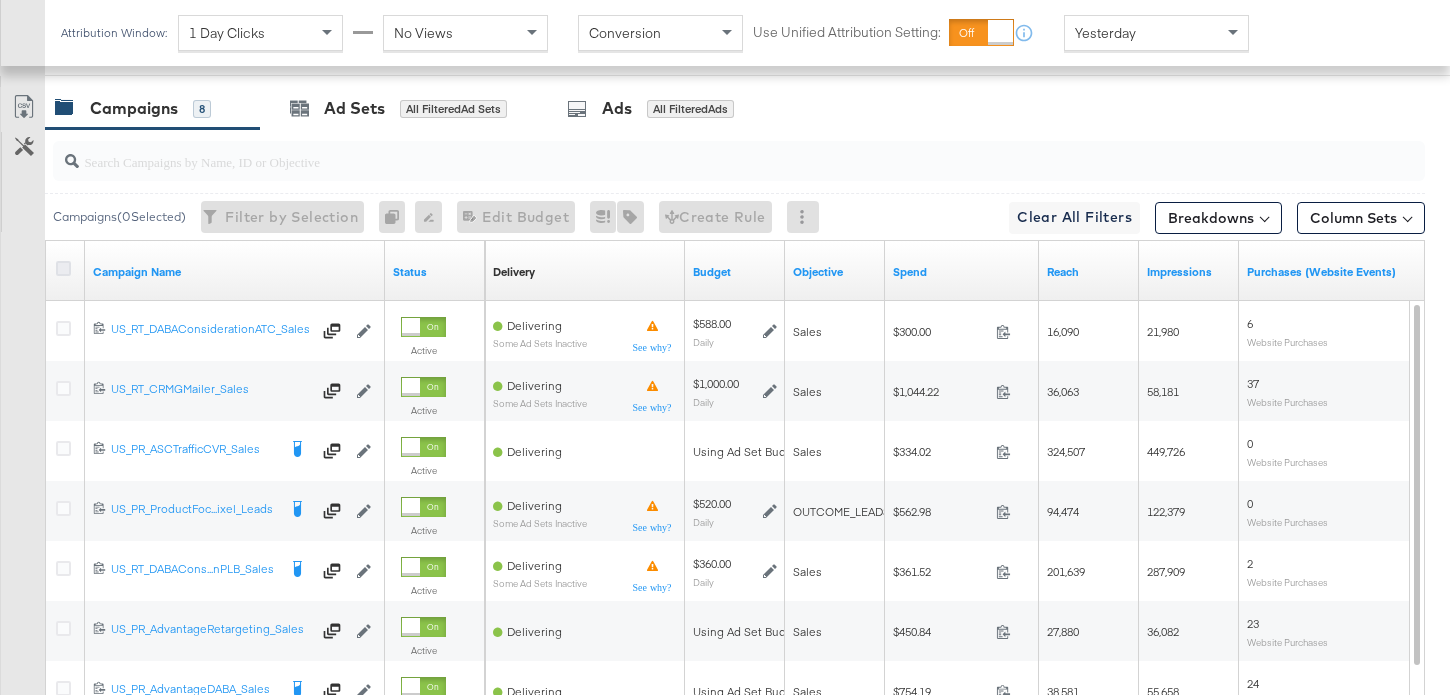 click at bounding box center [63, 268] 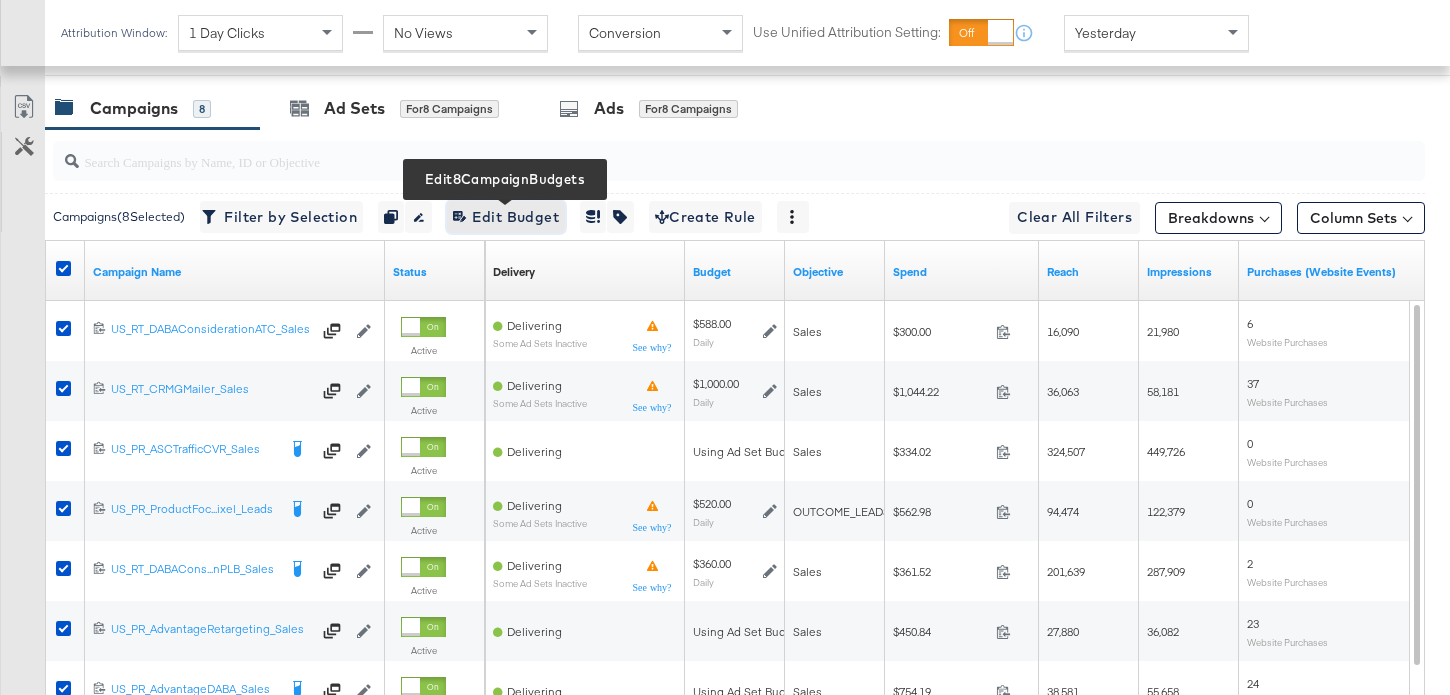 click on "Edit  8  Campaign  Budgets Edit Budget" at bounding box center [506, 217] 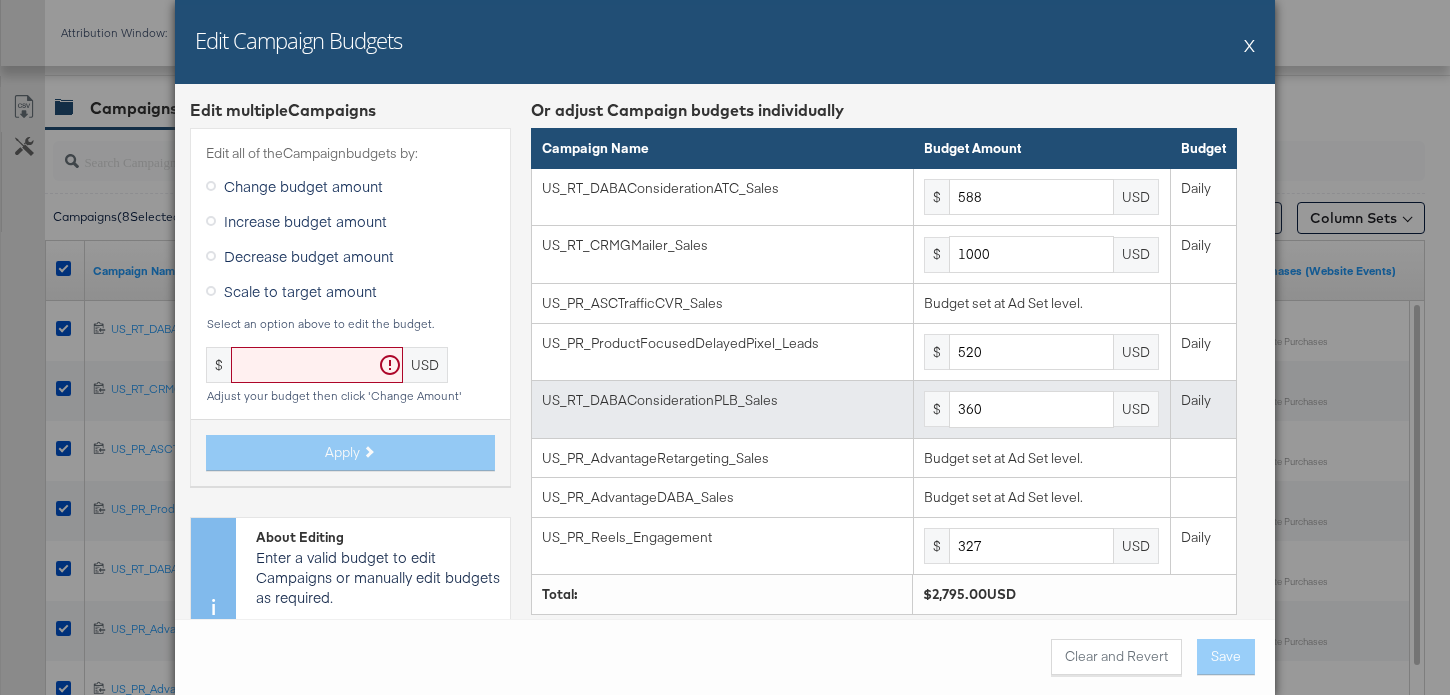 scroll, scrollTop: 92, scrollLeft: 0, axis: vertical 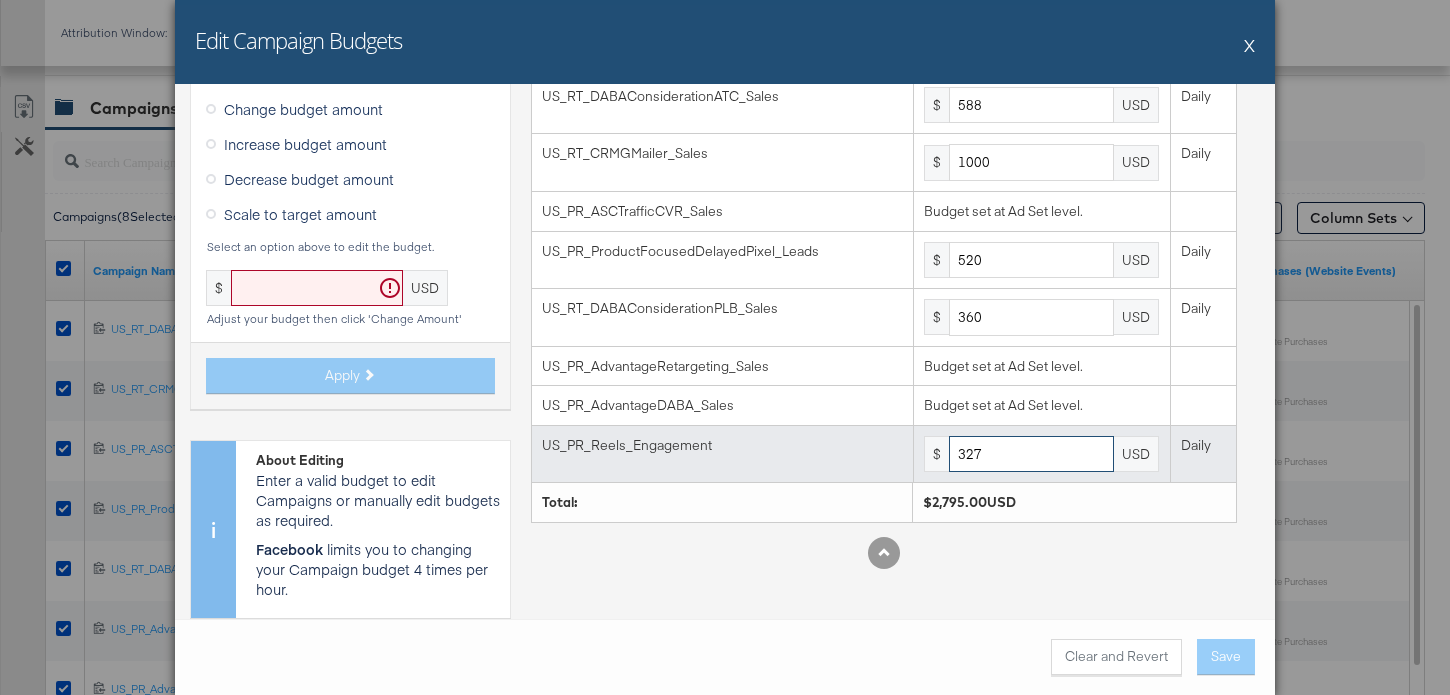 click on "327" at bounding box center [1031, 454] 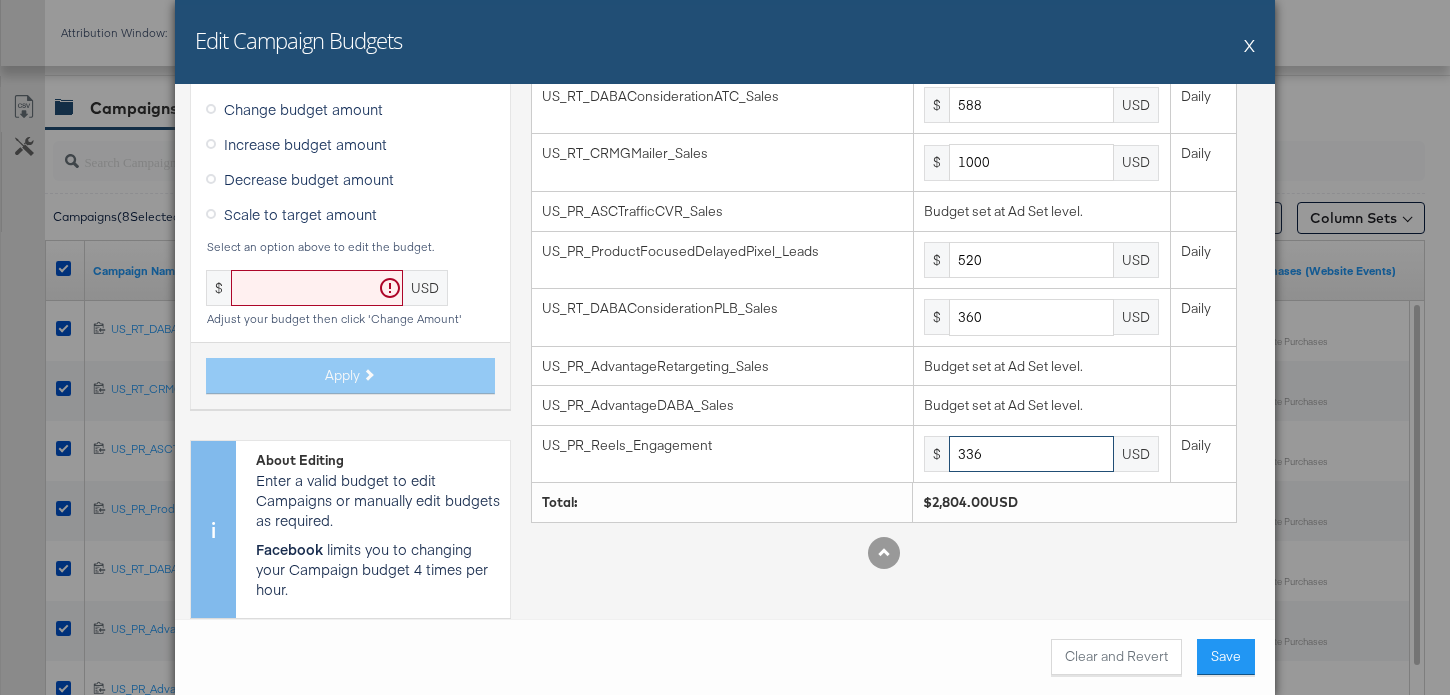type on "336" 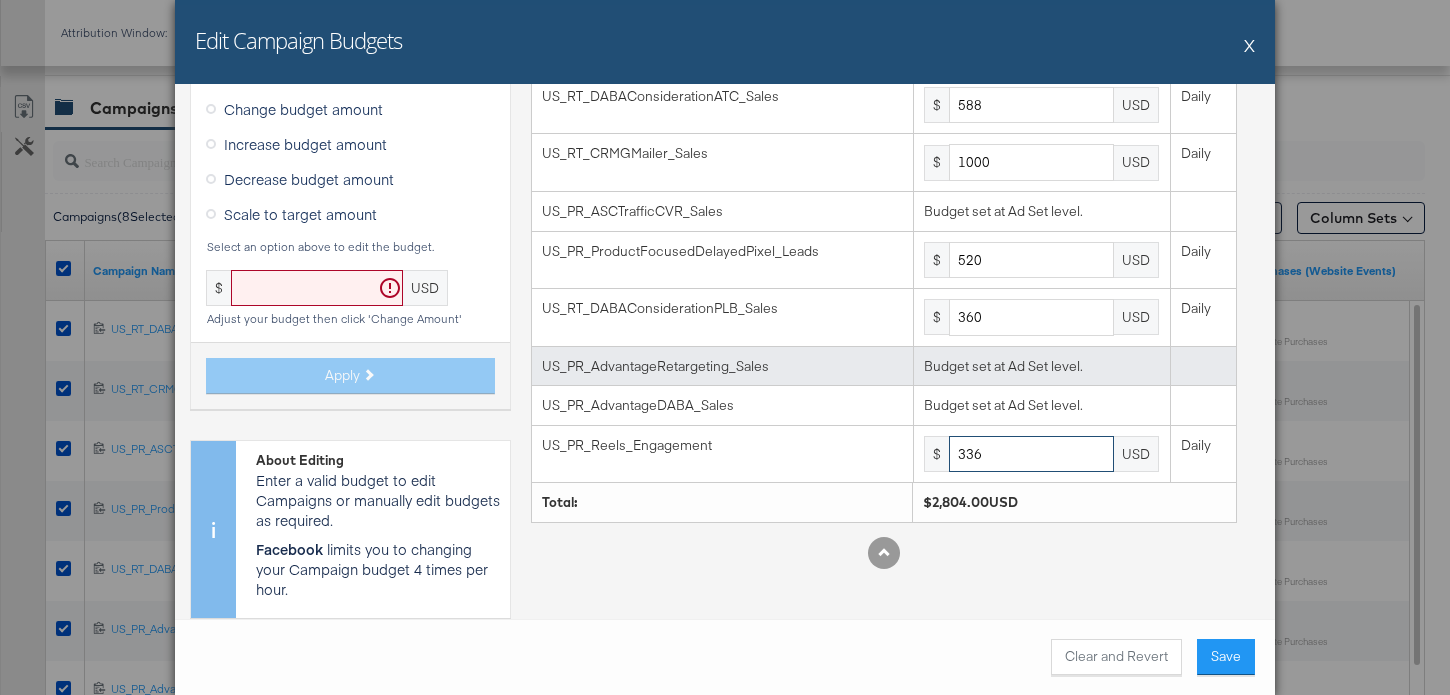 scroll, scrollTop: 55, scrollLeft: 0, axis: vertical 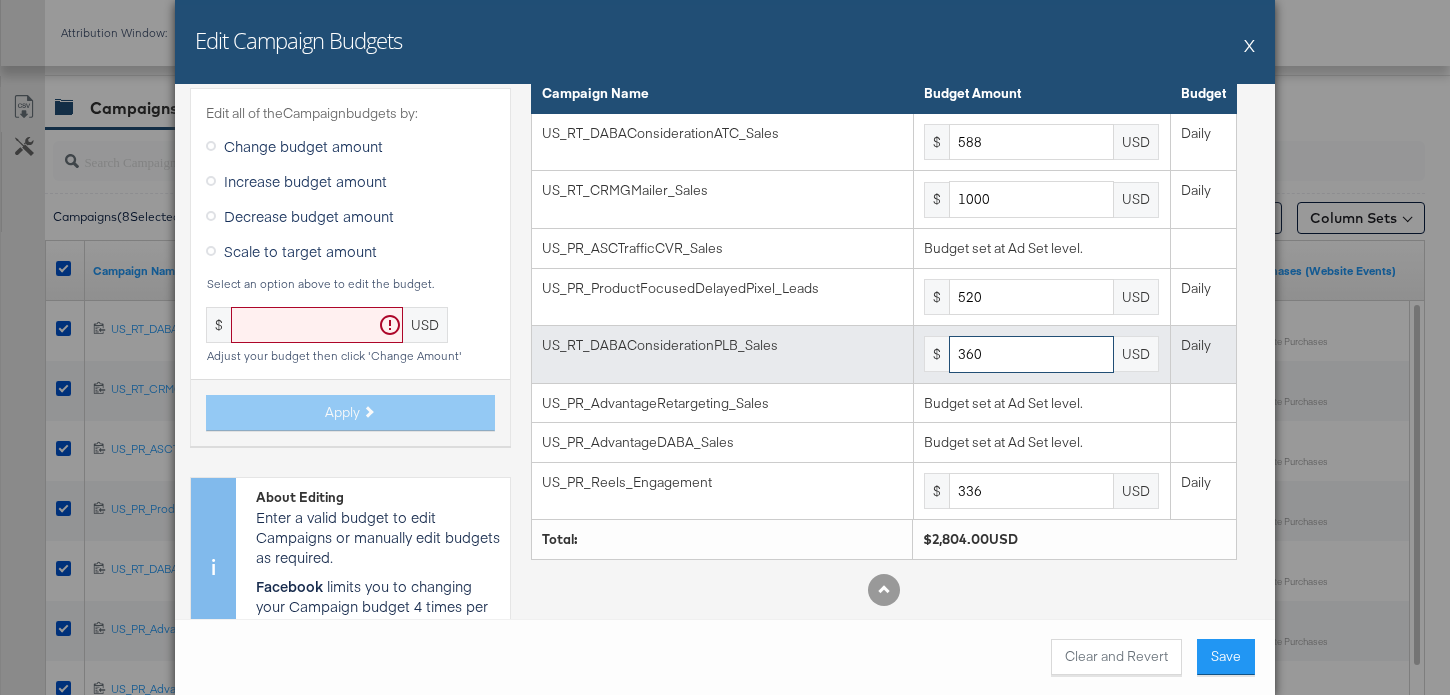 click on "360" at bounding box center (1031, 354) 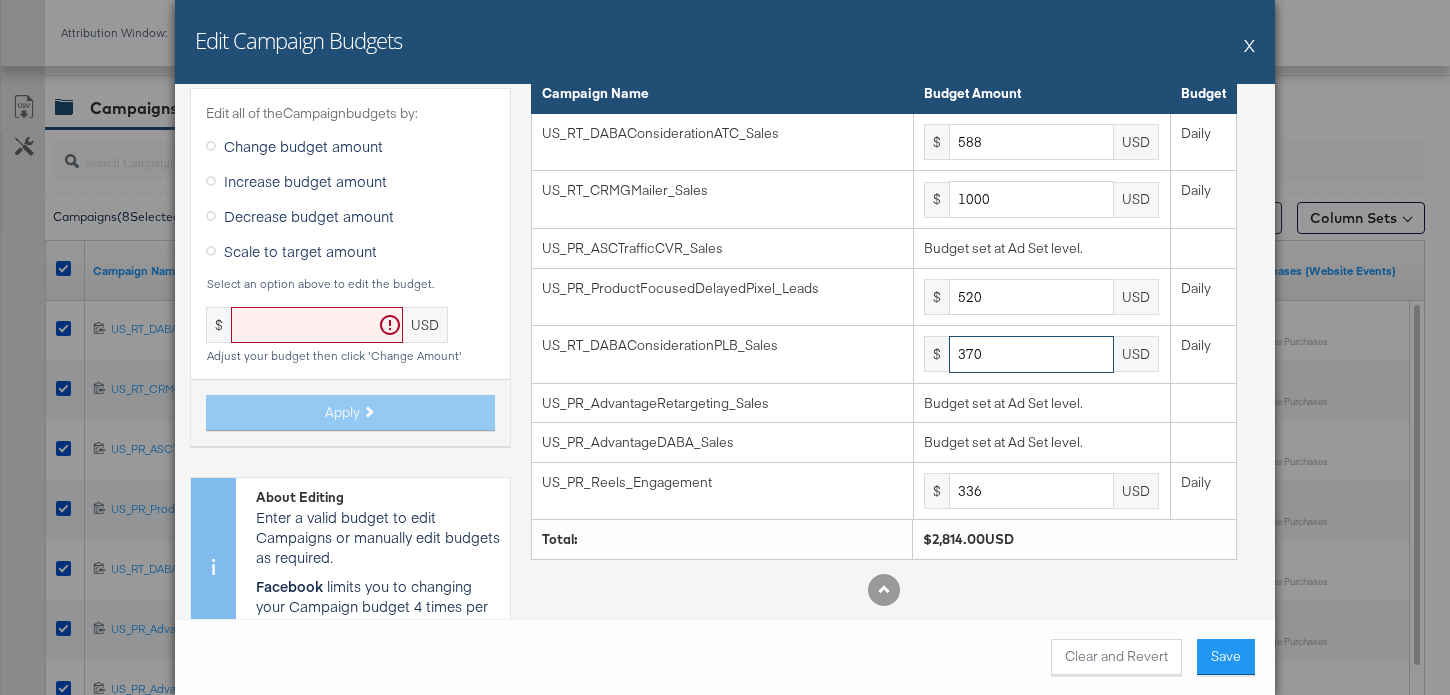 type on "370" 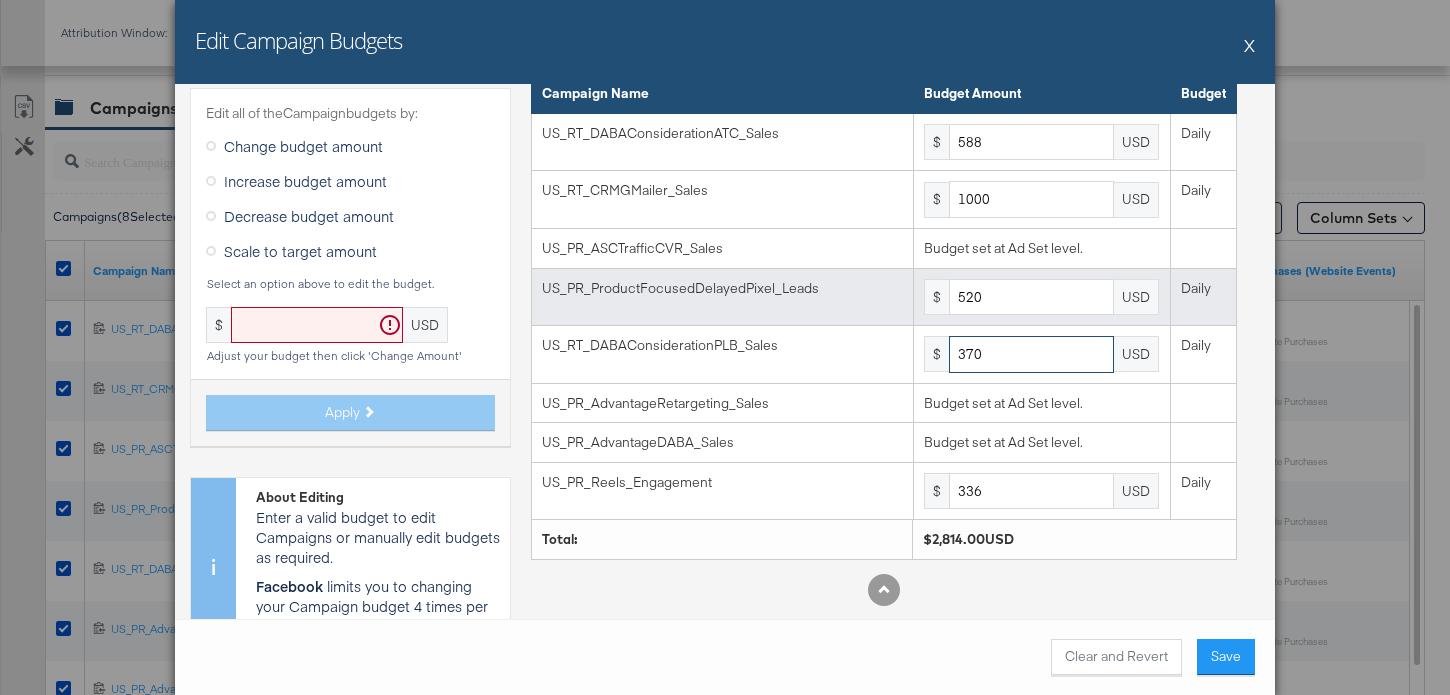 scroll, scrollTop: 0, scrollLeft: 0, axis: both 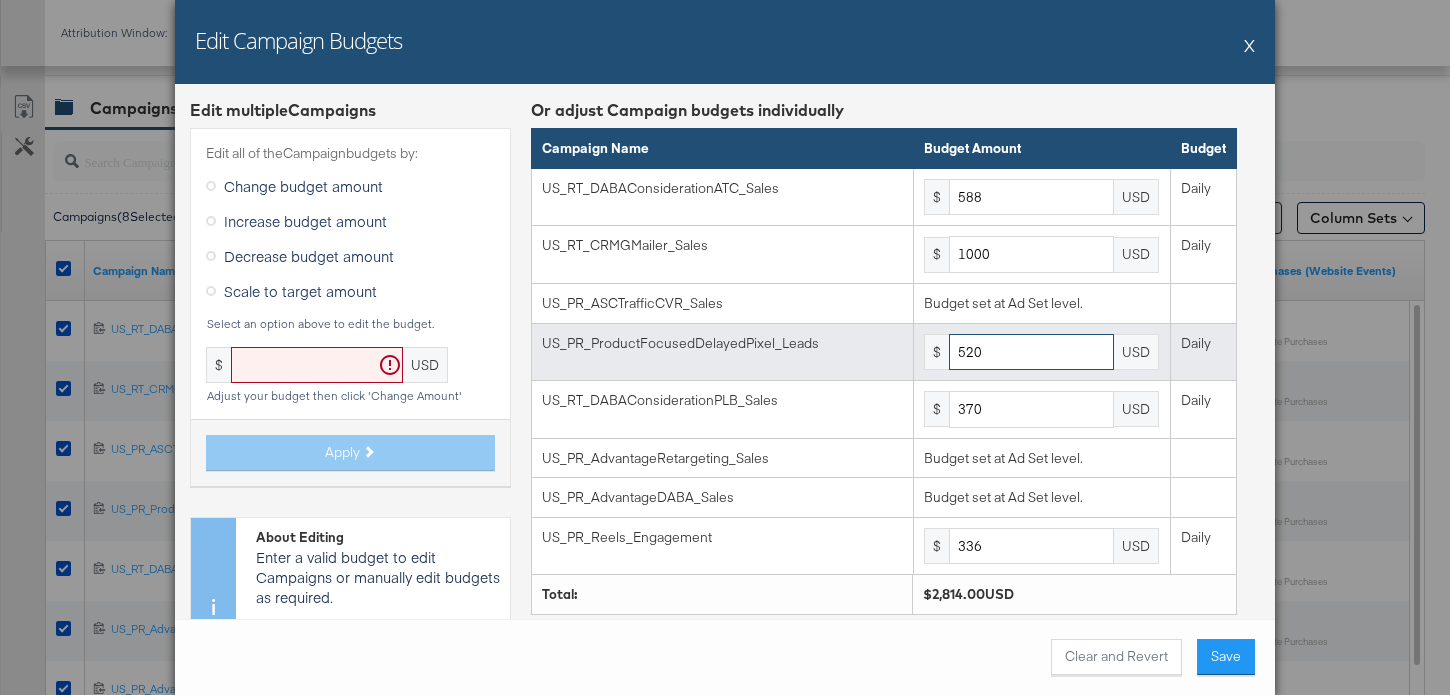 click on "520" at bounding box center [1031, 352] 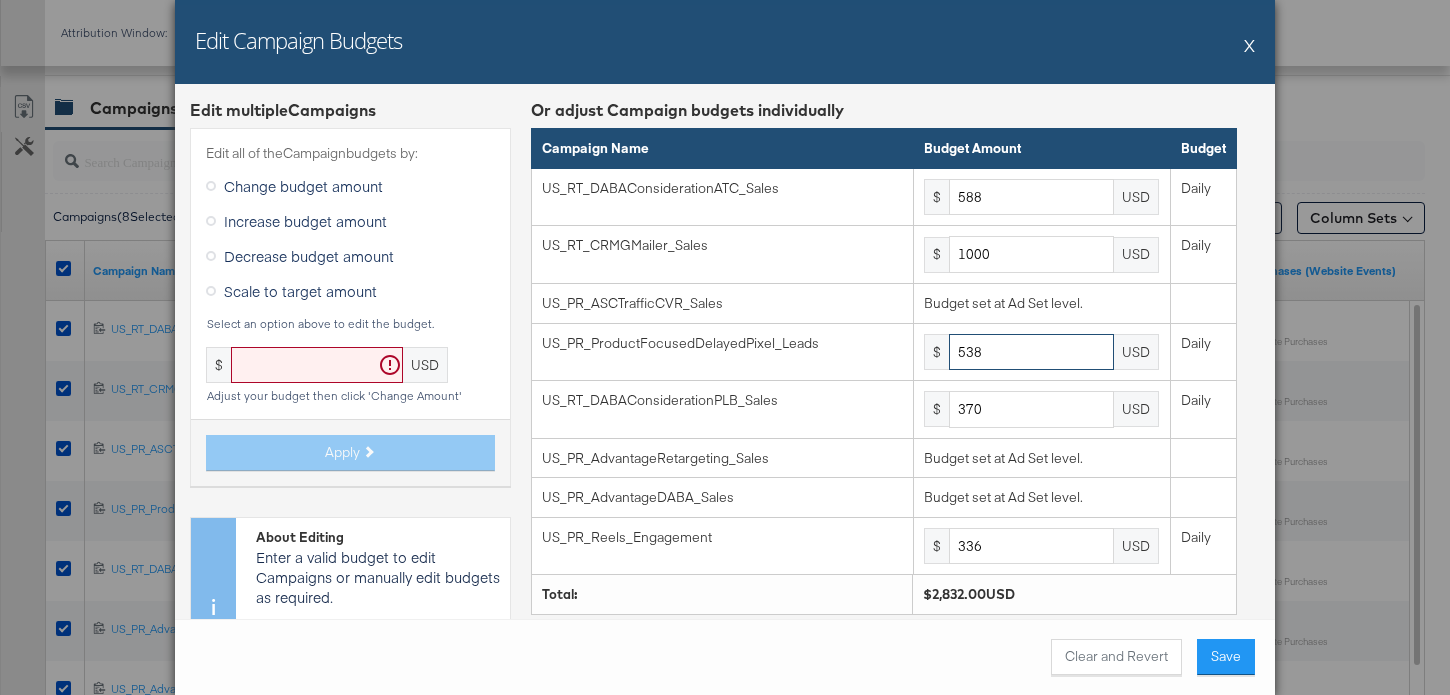 type on "538" 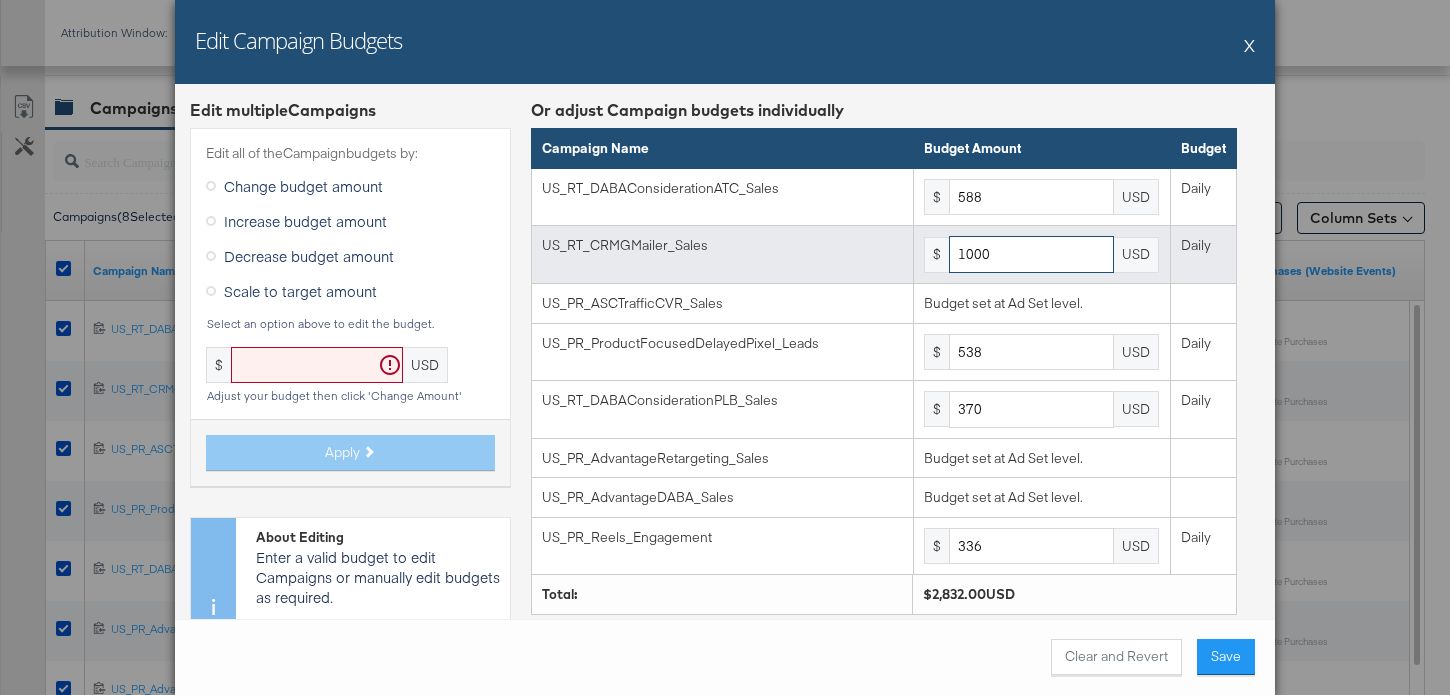 click on "1000" at bounding box center [1031, 254] 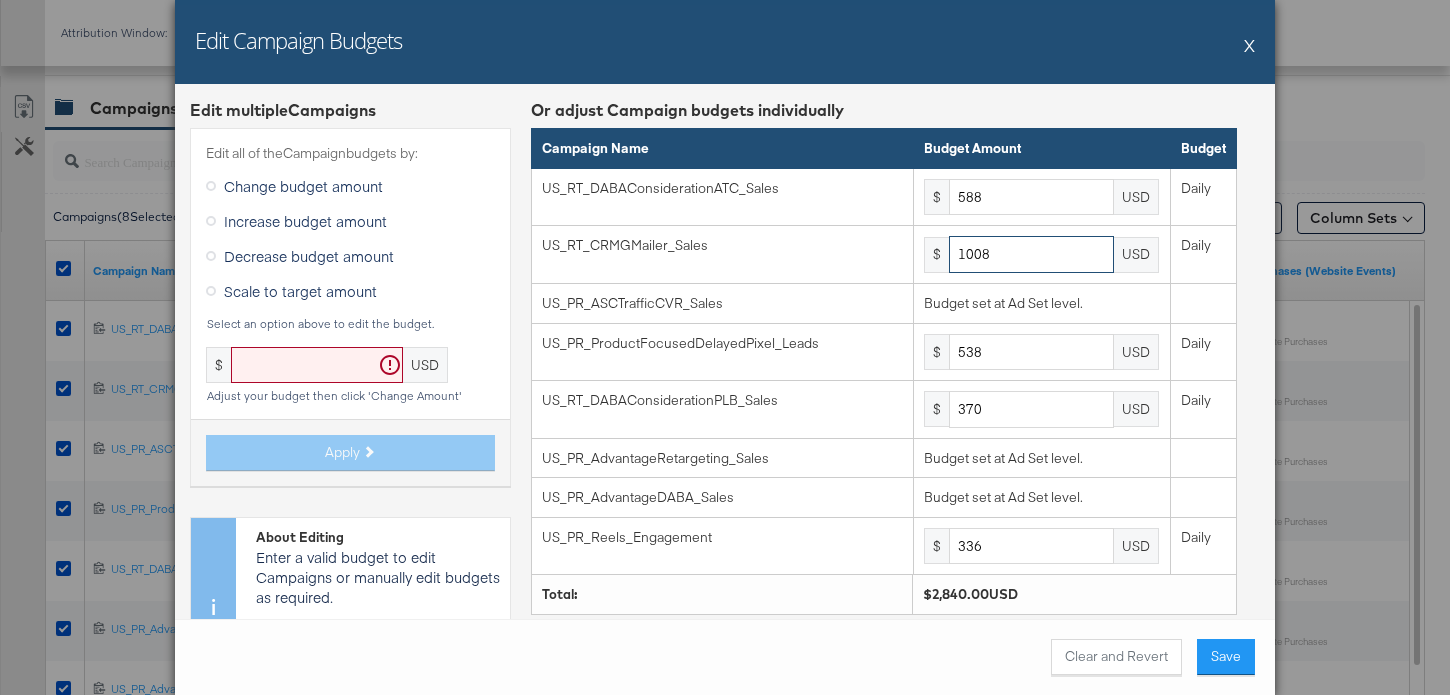 type on "1008" 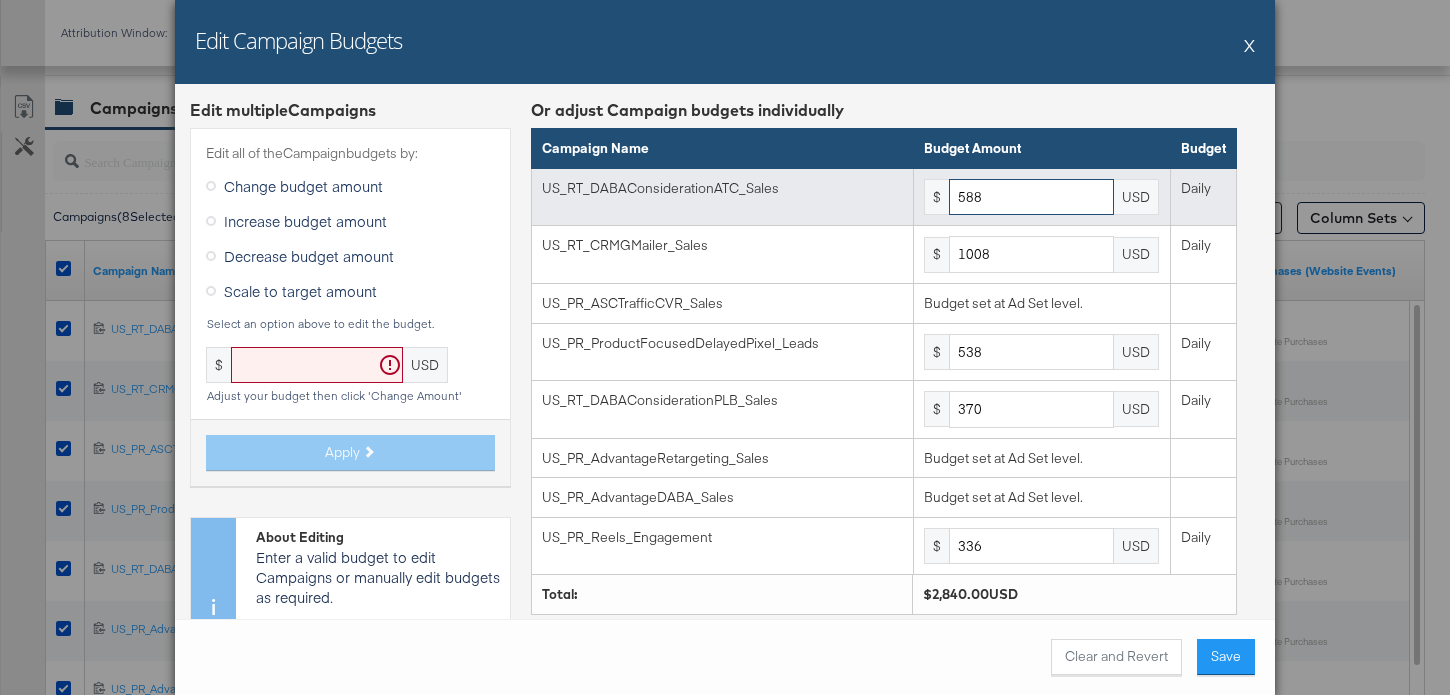 click on "588" at bounding box center [1031, 197] 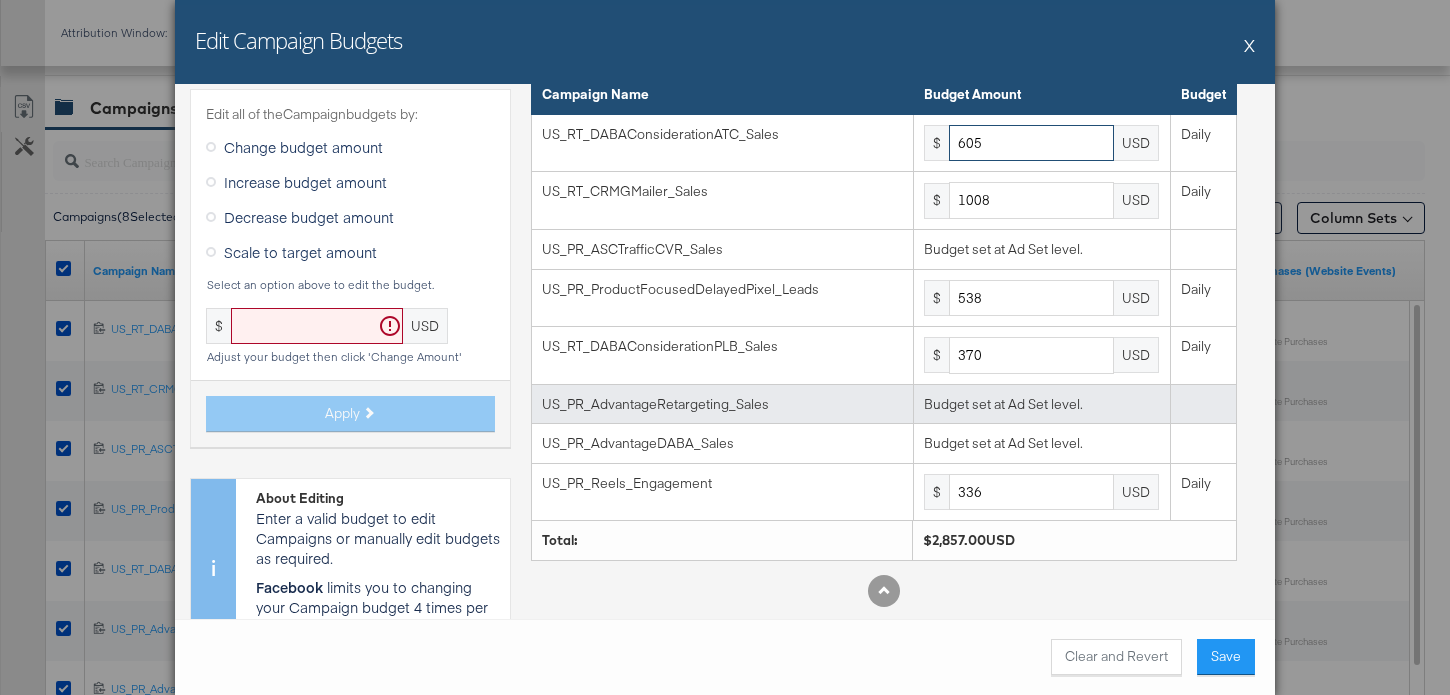 scroll, scrollTop: 92, scrollLeft: 0, axis: vertical 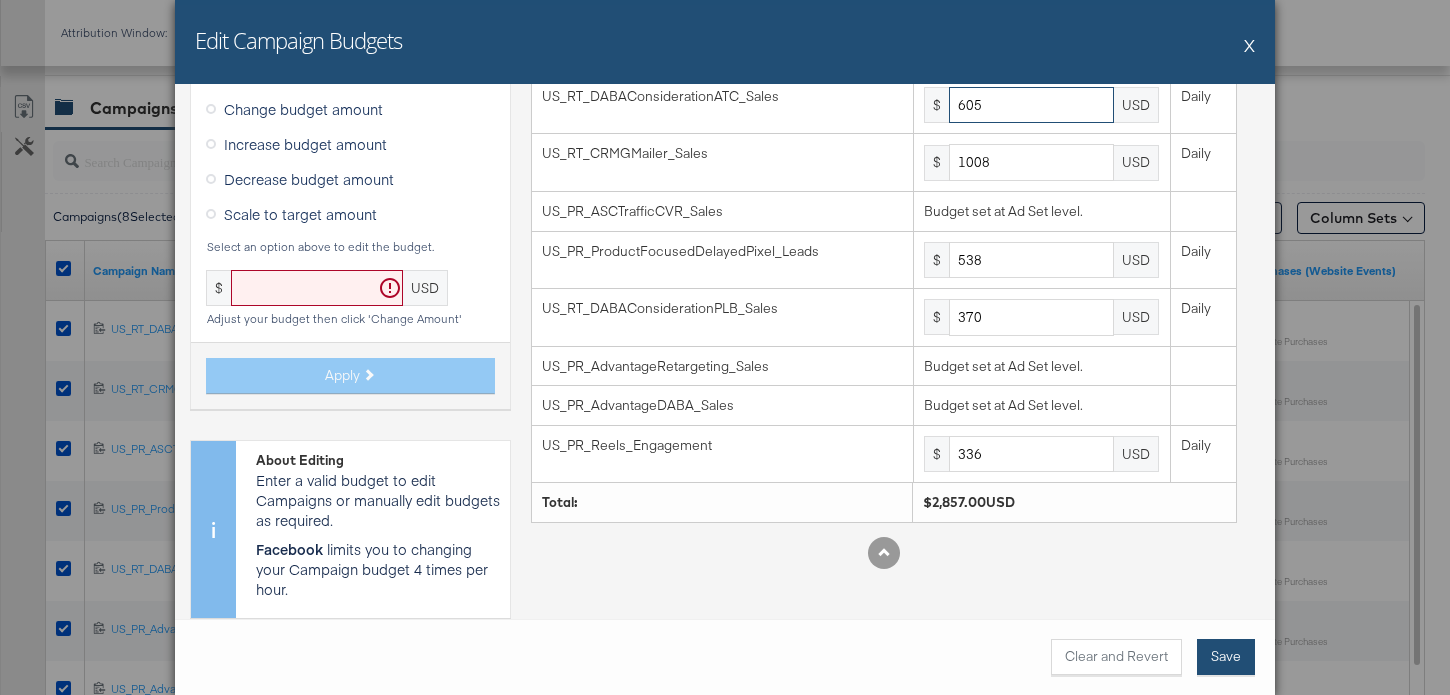 type on "605" 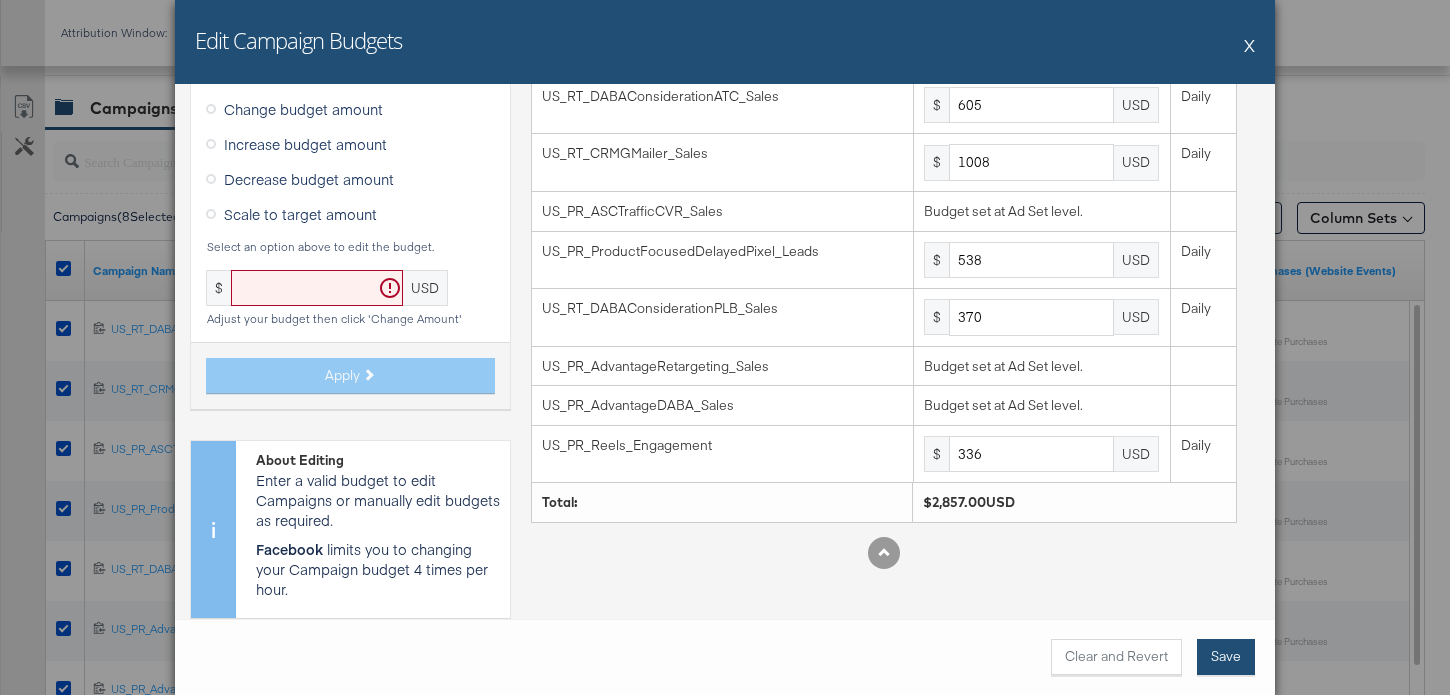 click on "Save" at bounding box center [1226, 657] 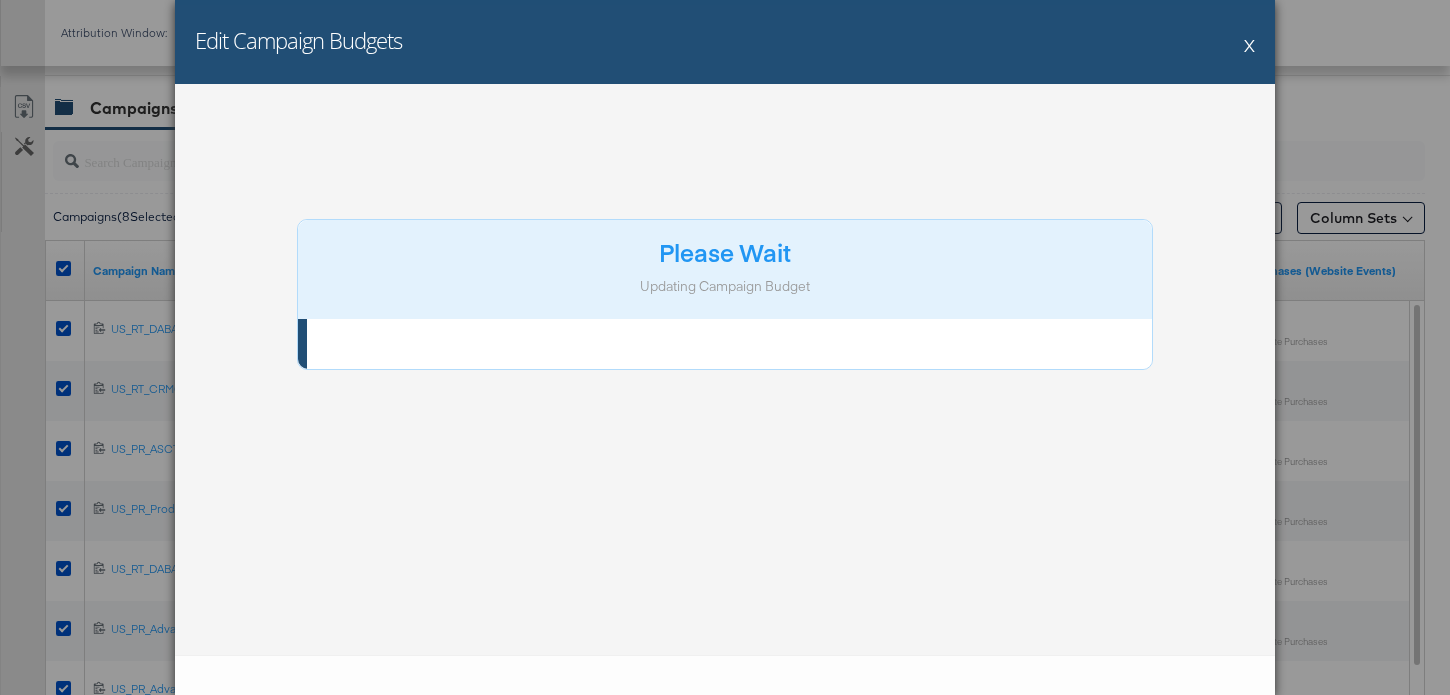 scroll, scrollTop: 0, scrollLeft: 0, axis: both 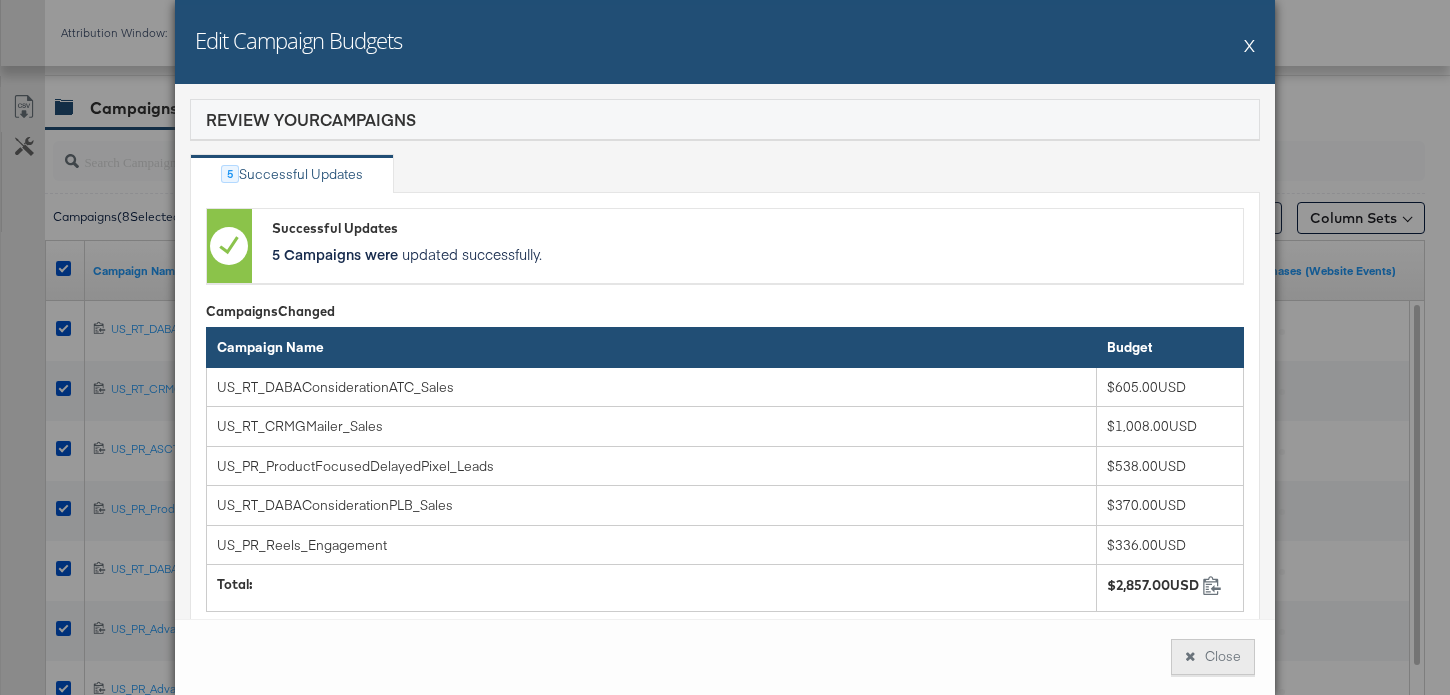 click on "Close" at bounding box center (1213, 657) 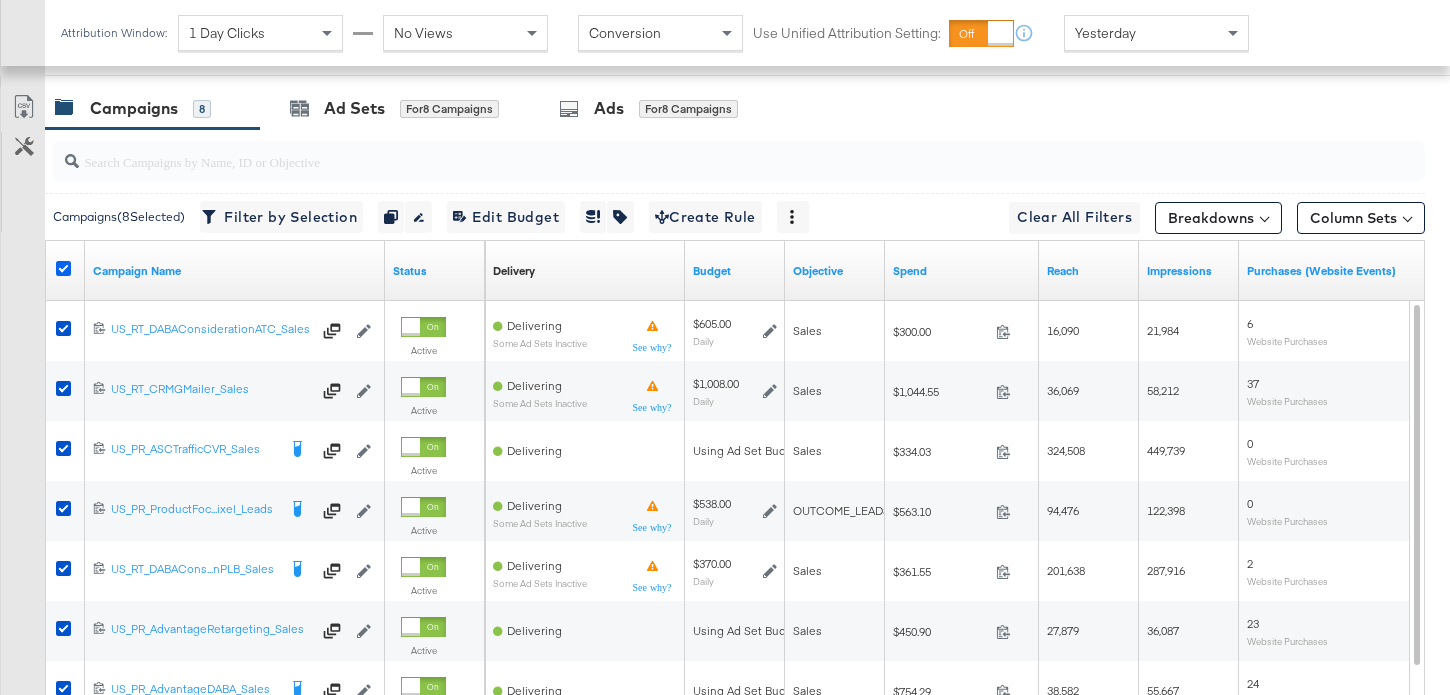 click at bounding box center [63, 268] 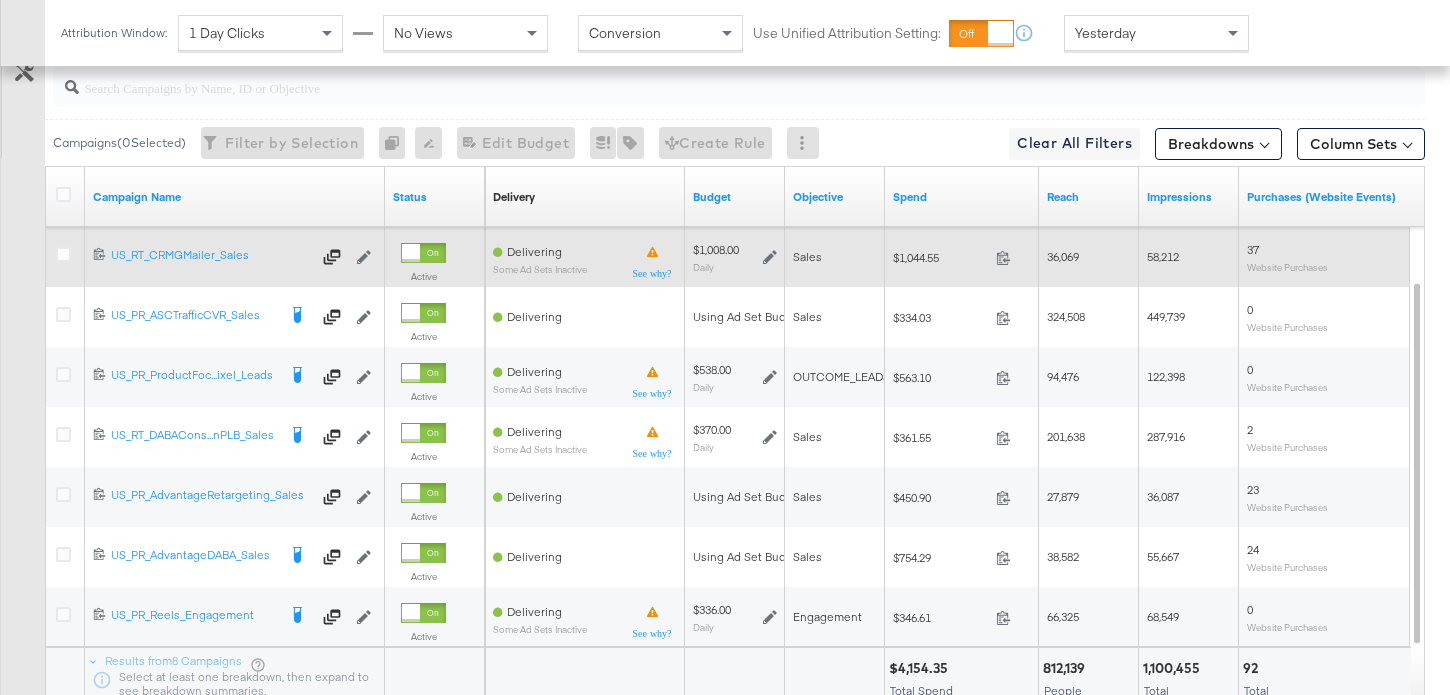scroll, scrollTop: 997, scrollLeft: 0, axis: vertical 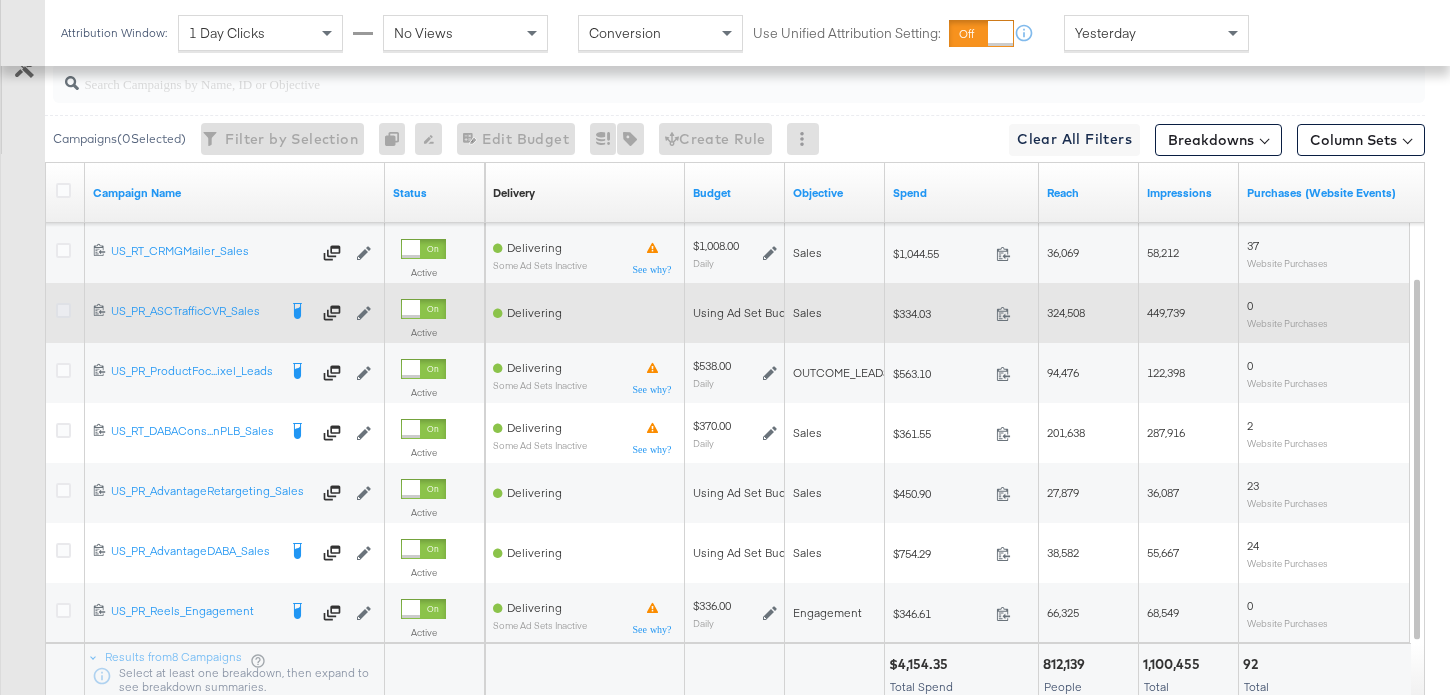 click at bounding box center [63, 310] 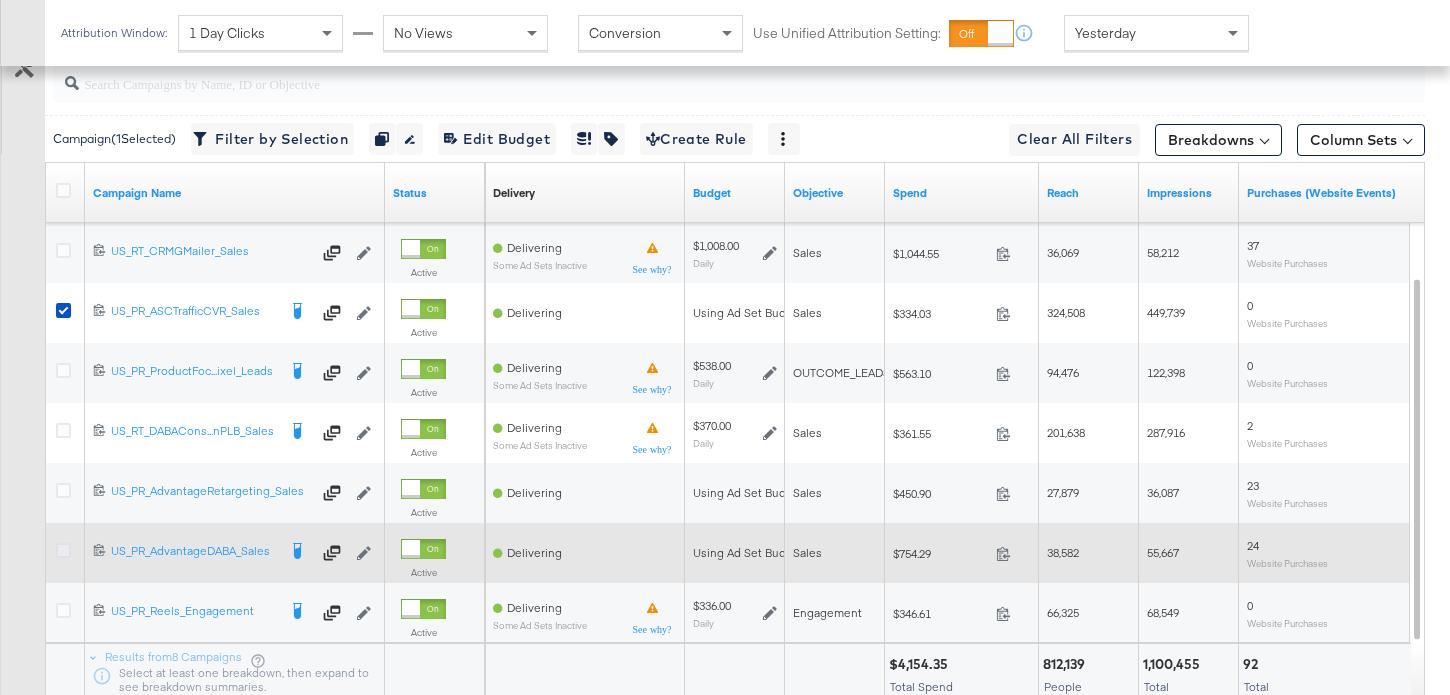 click at bounding box center [63, 550] 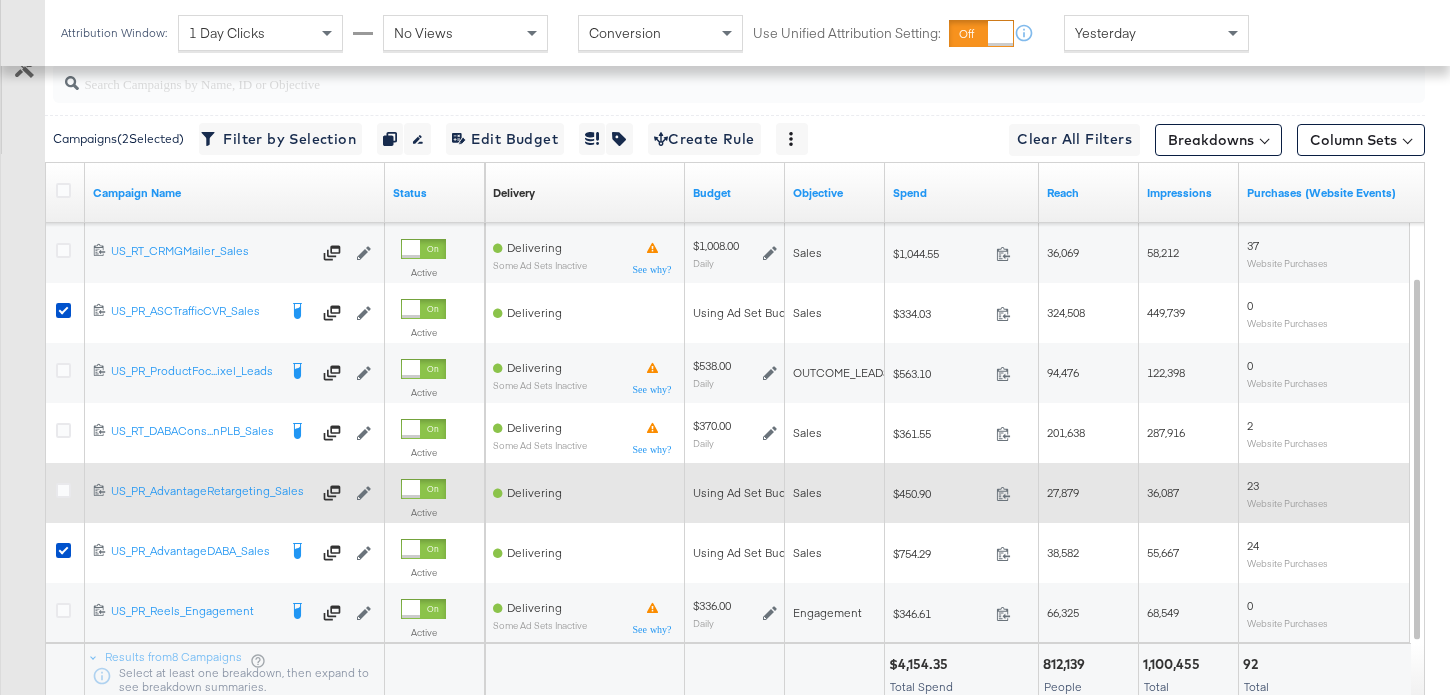 click at bounding box center [66, 493] 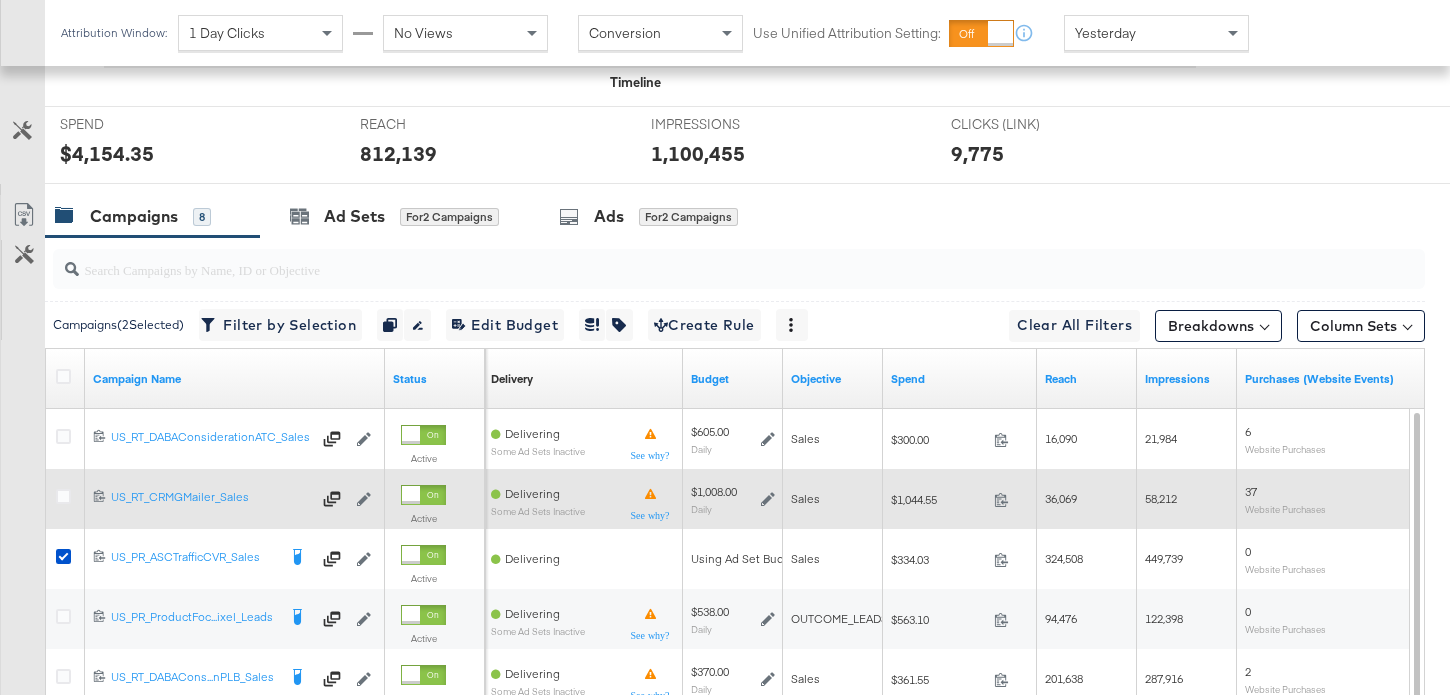 scroll, scrollTop: 1152, scrollLeft: 0, axis: vertical 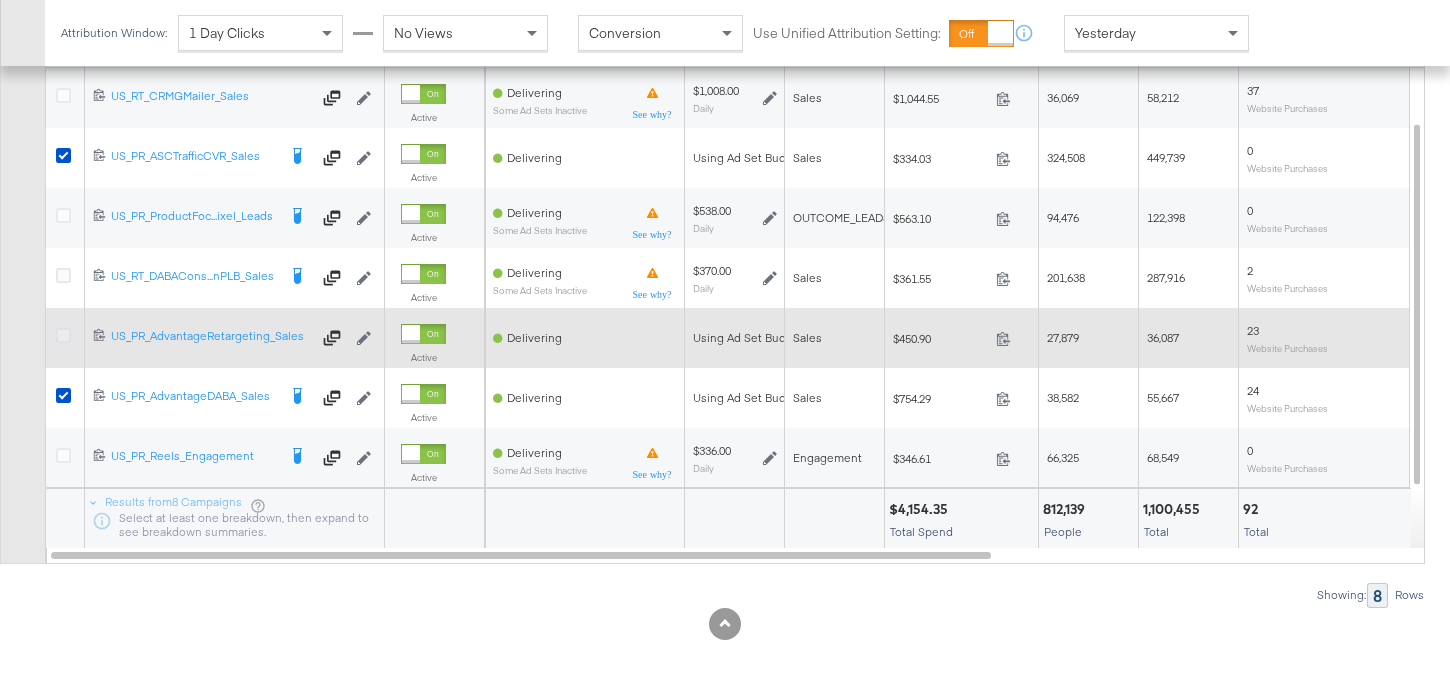 click at bounding box center [63, 335] 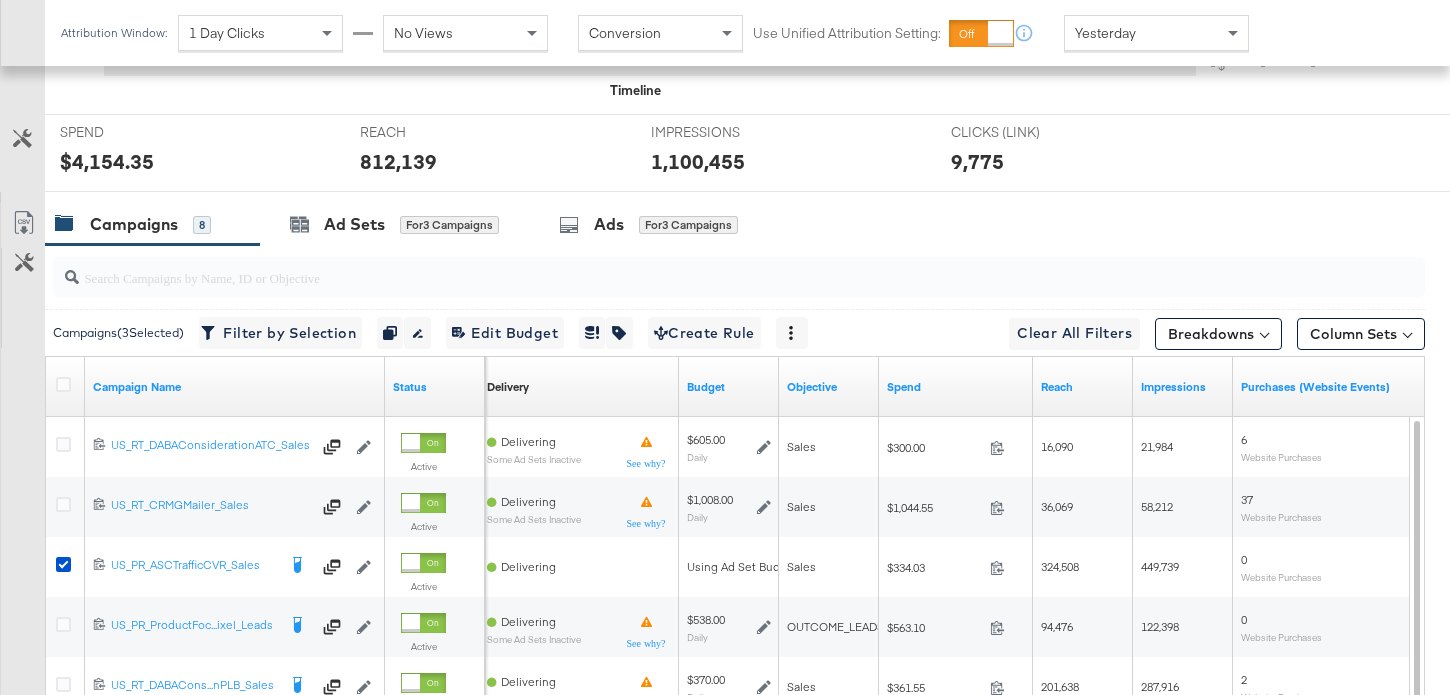 scroll, scrollTop: 723, scrollLeft: 0, axis: vertical 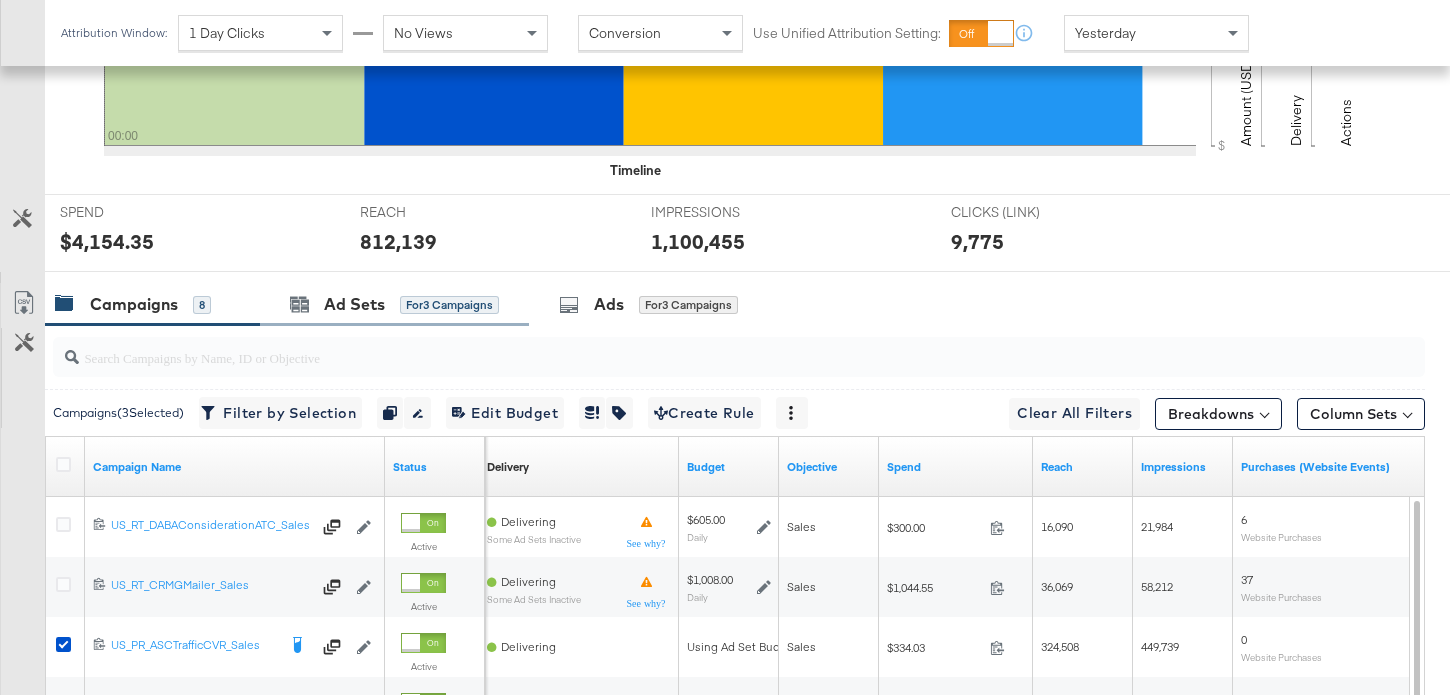 click on "Ad Sets for  3   Campaigns" at bounding box center (394, 304) 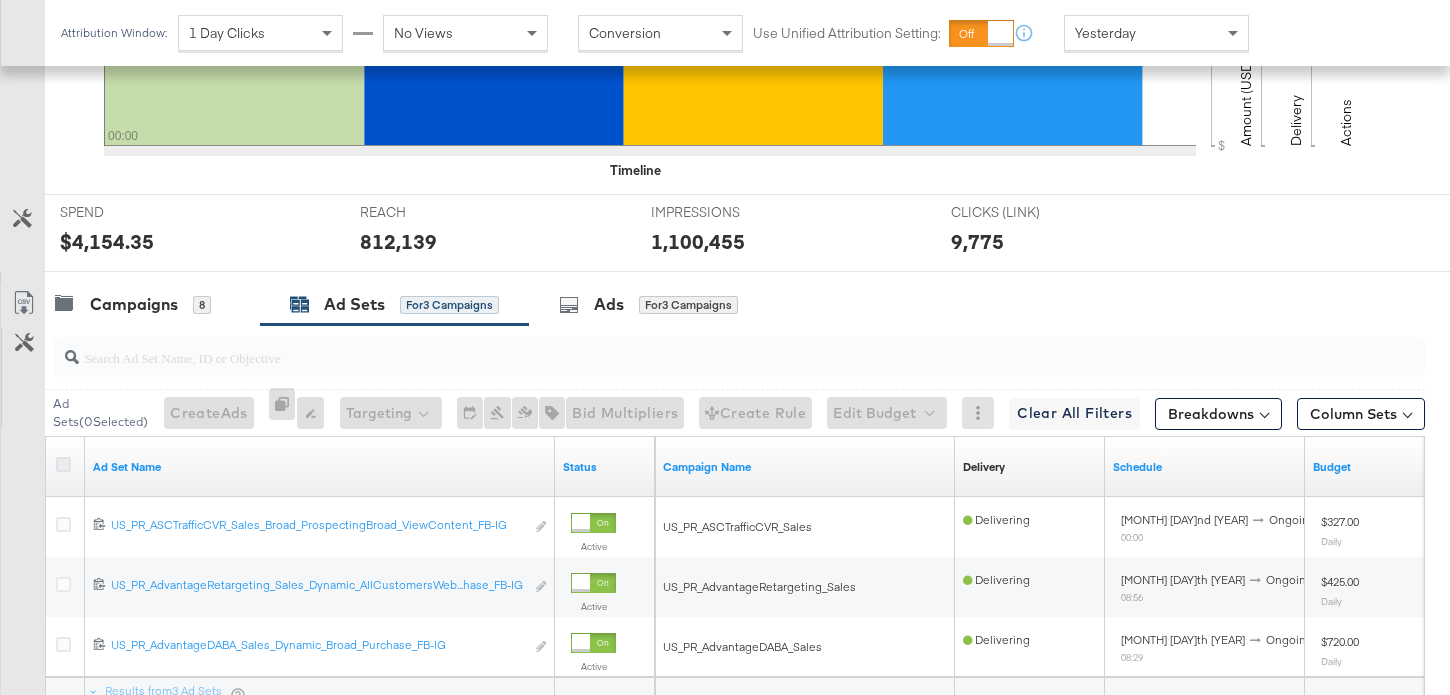 click at bounding box center (63, 464) 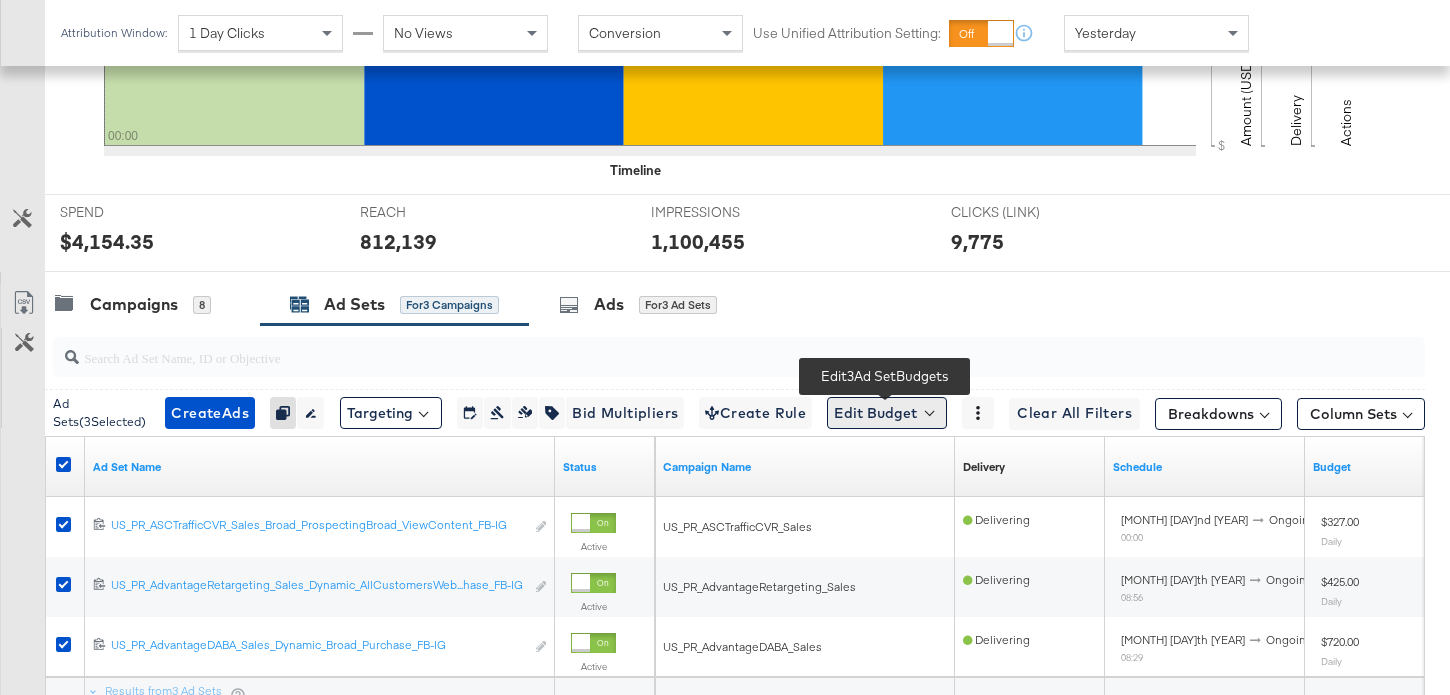 click on "Edit Budget" at bounding box center (887, 413) 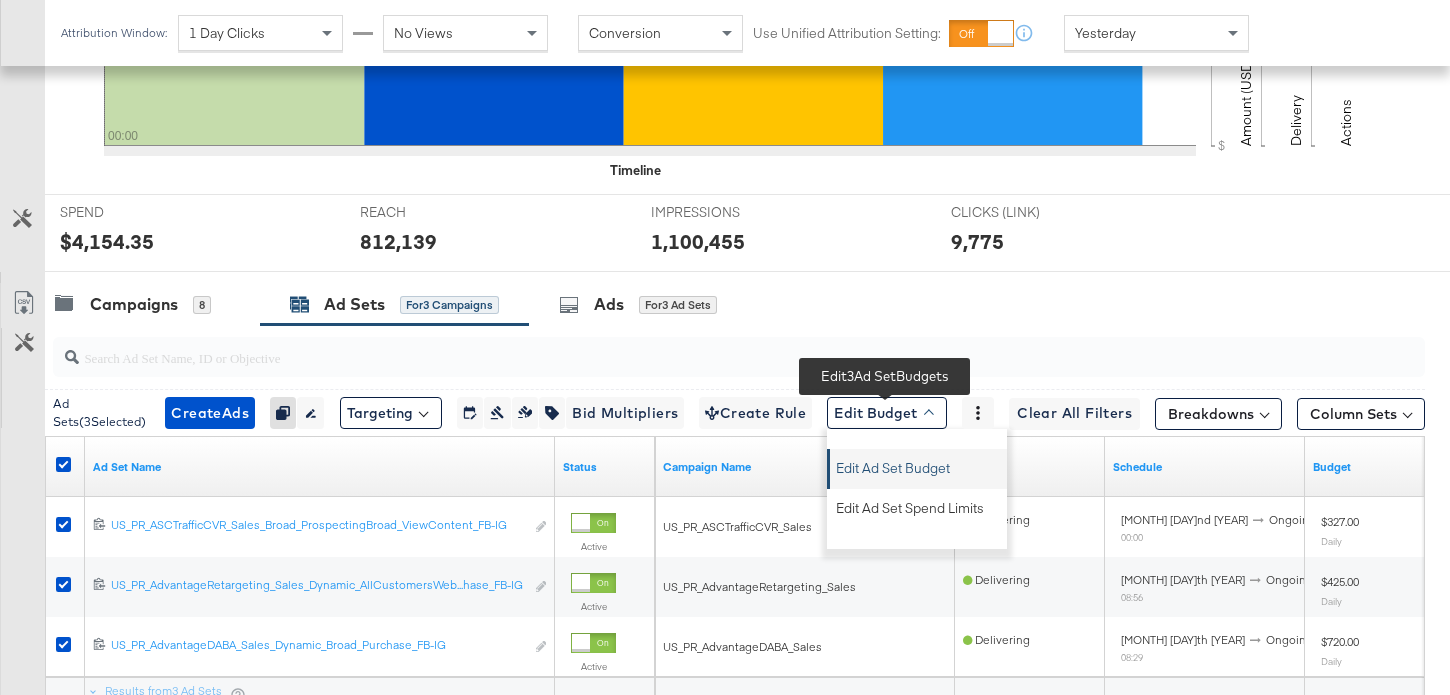 click on "Edit Ad Set Budget" at bounding box center [893, 465] 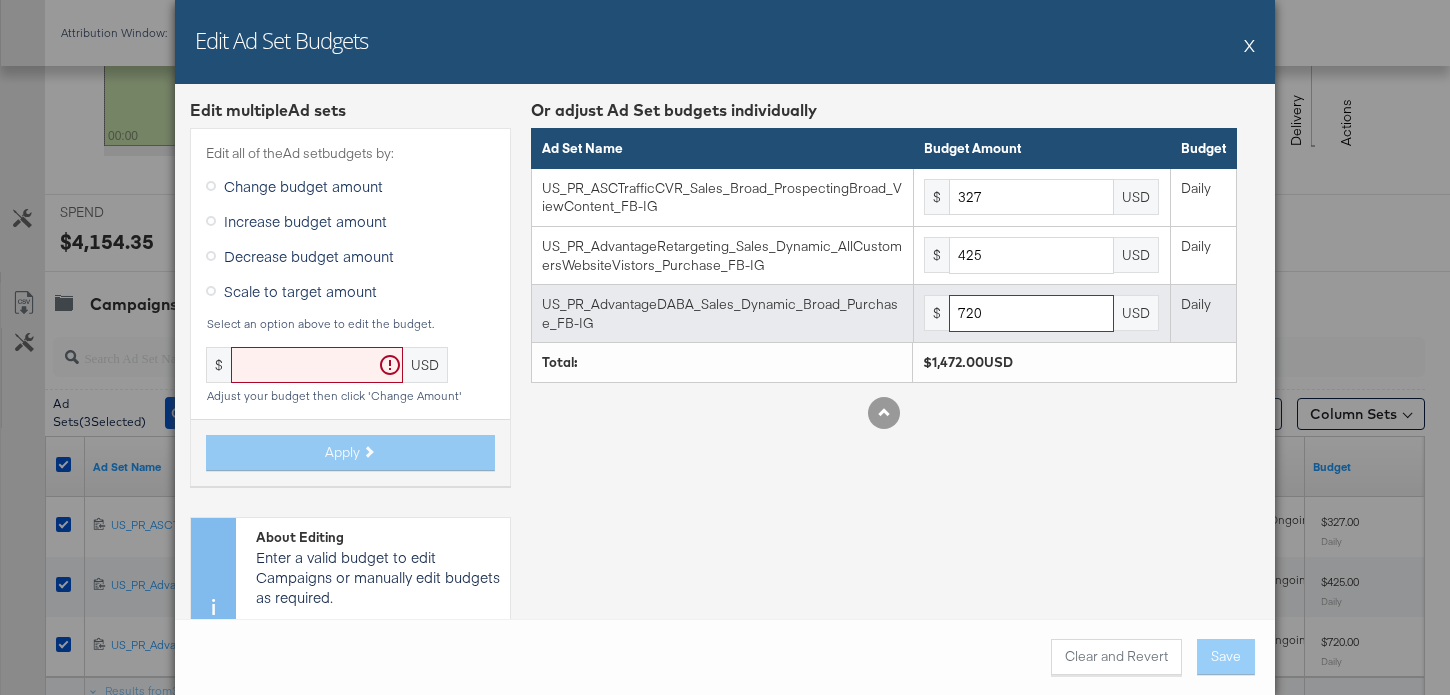 click on "720" at bounding box center (1031, 313) 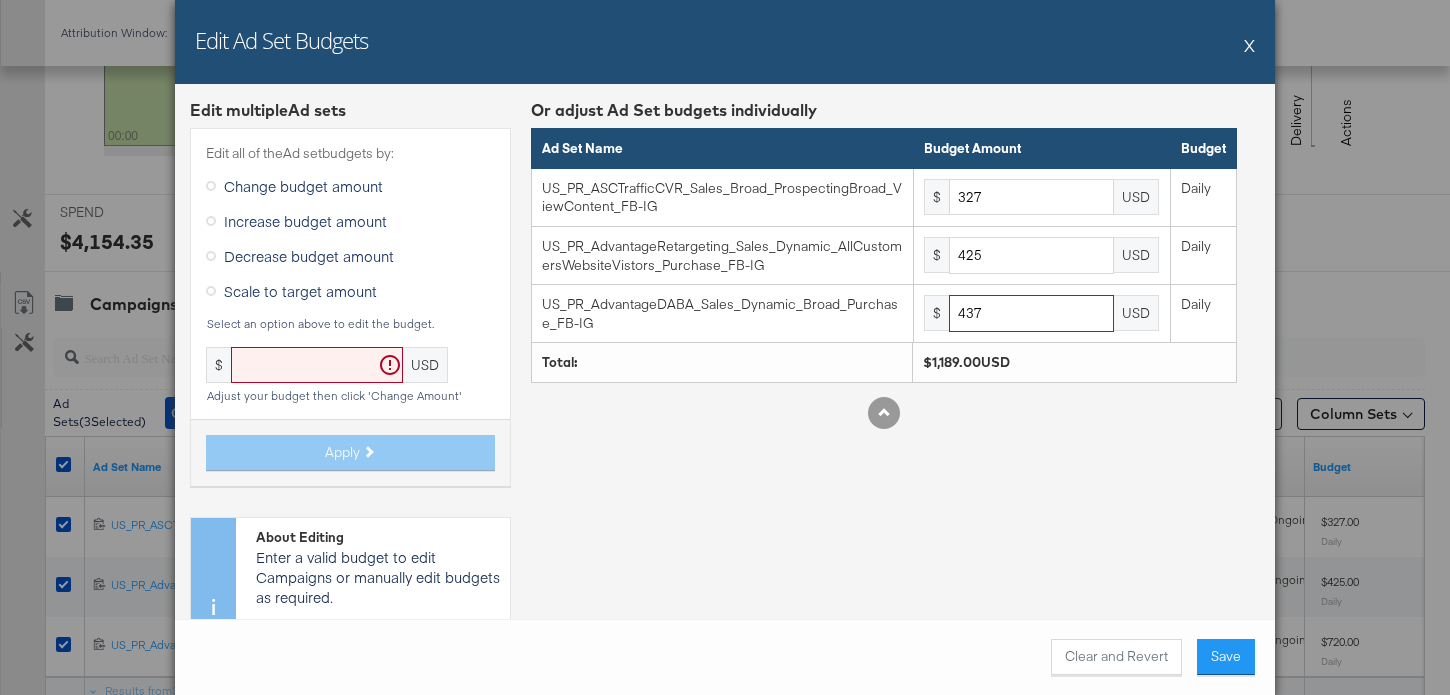 type on "437" 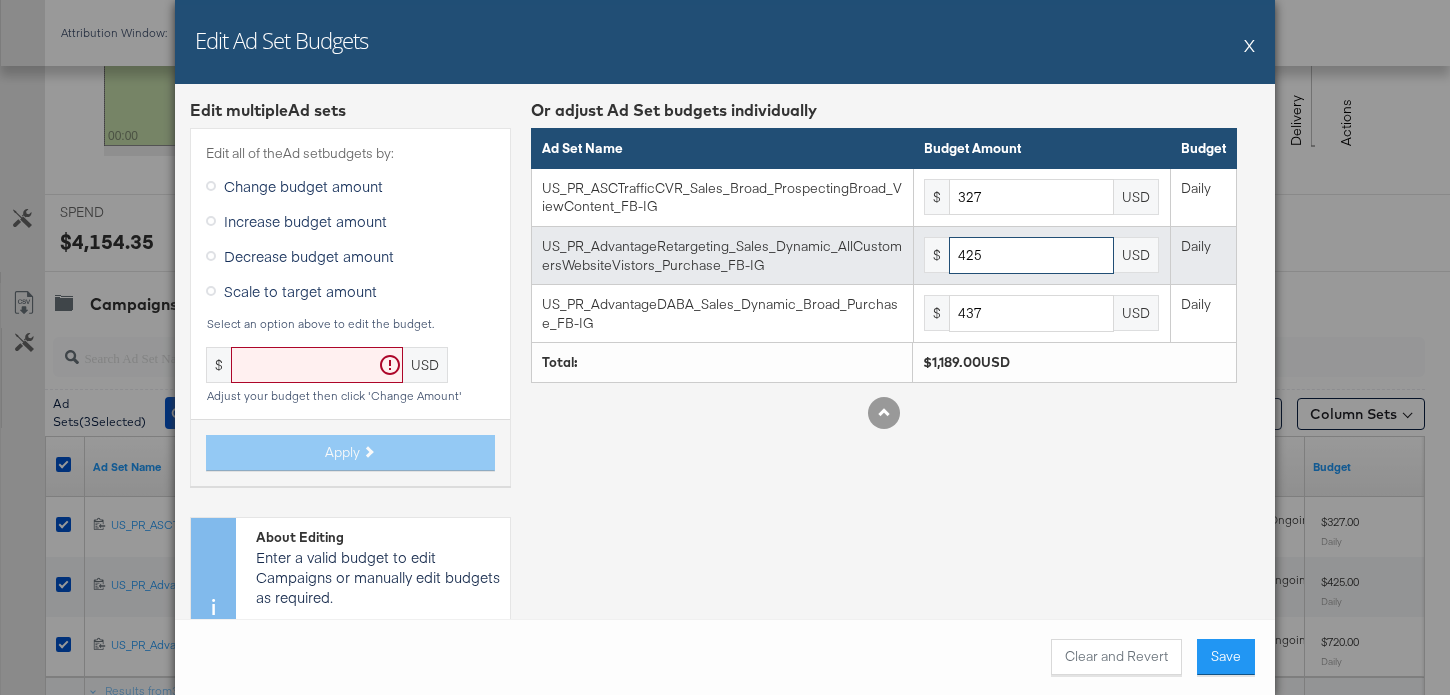 click on "425" at bounding box center (1031, 255) 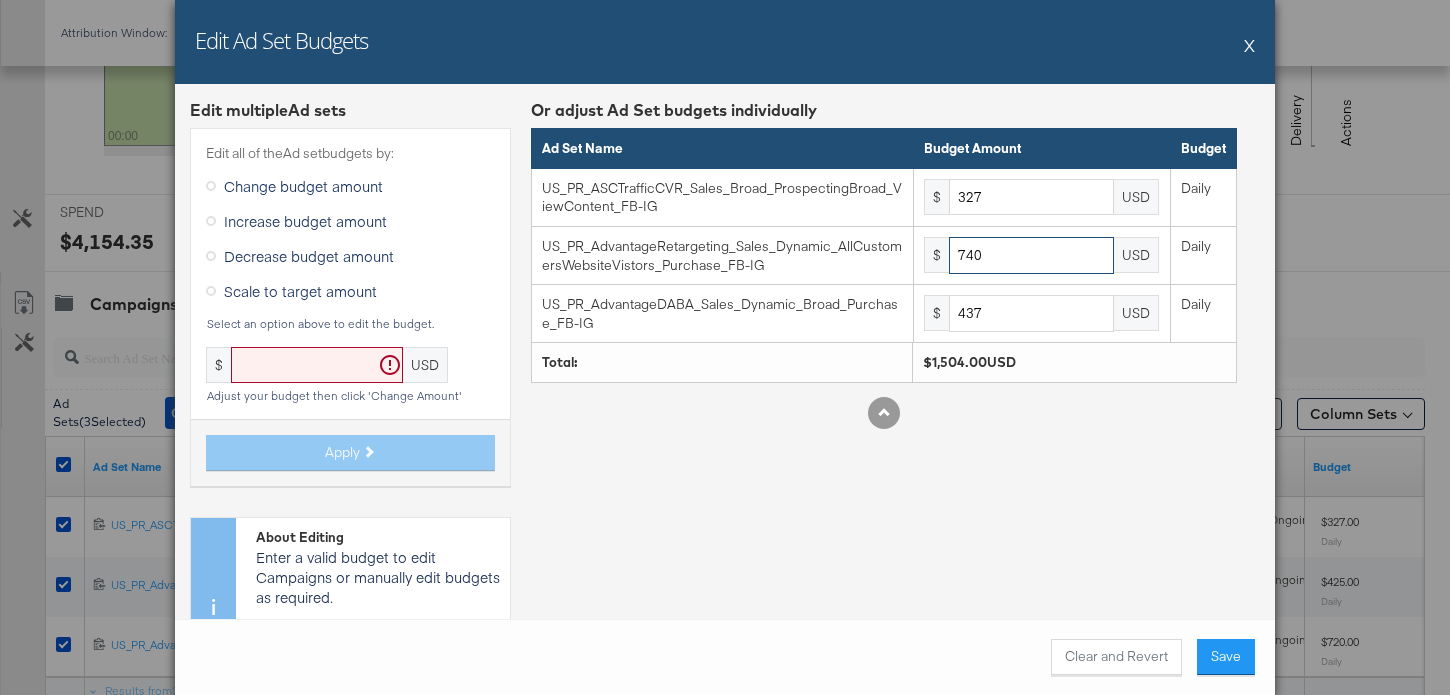 type on "740" 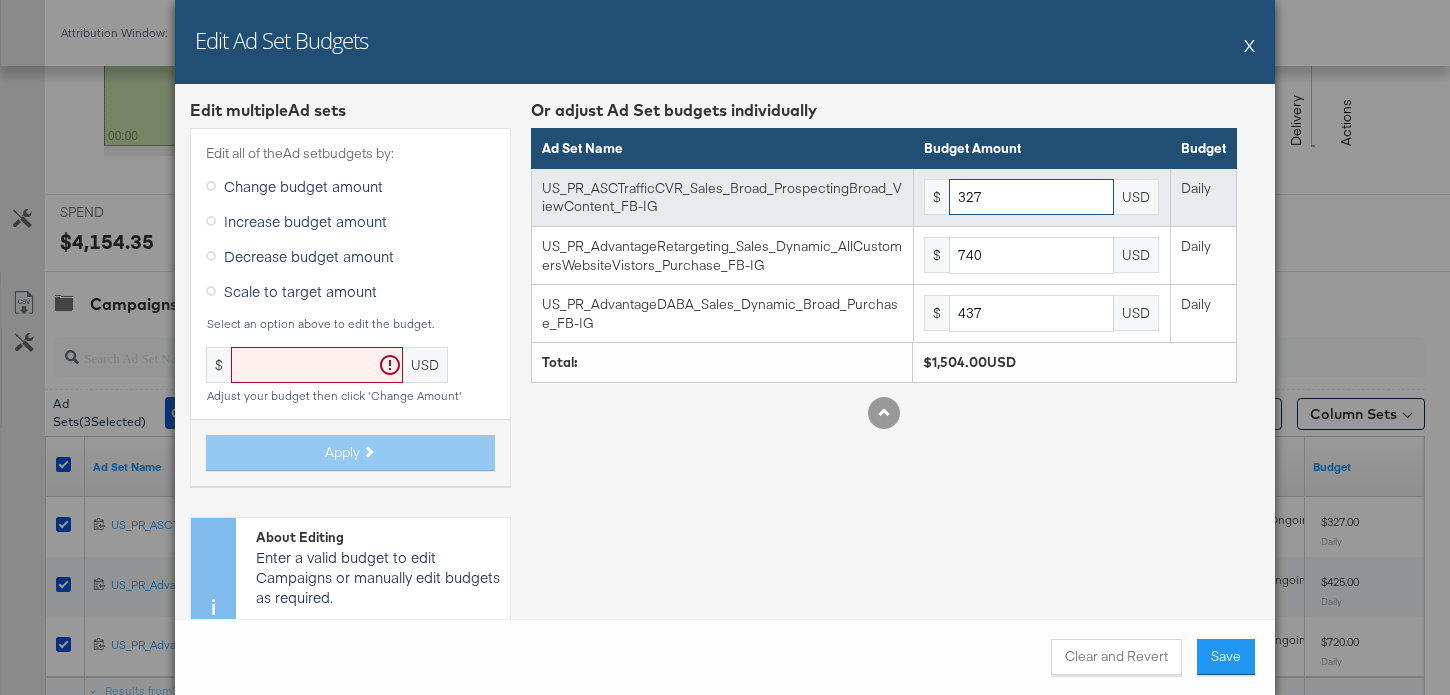 click on "327" at bounding box center (1031, 197) 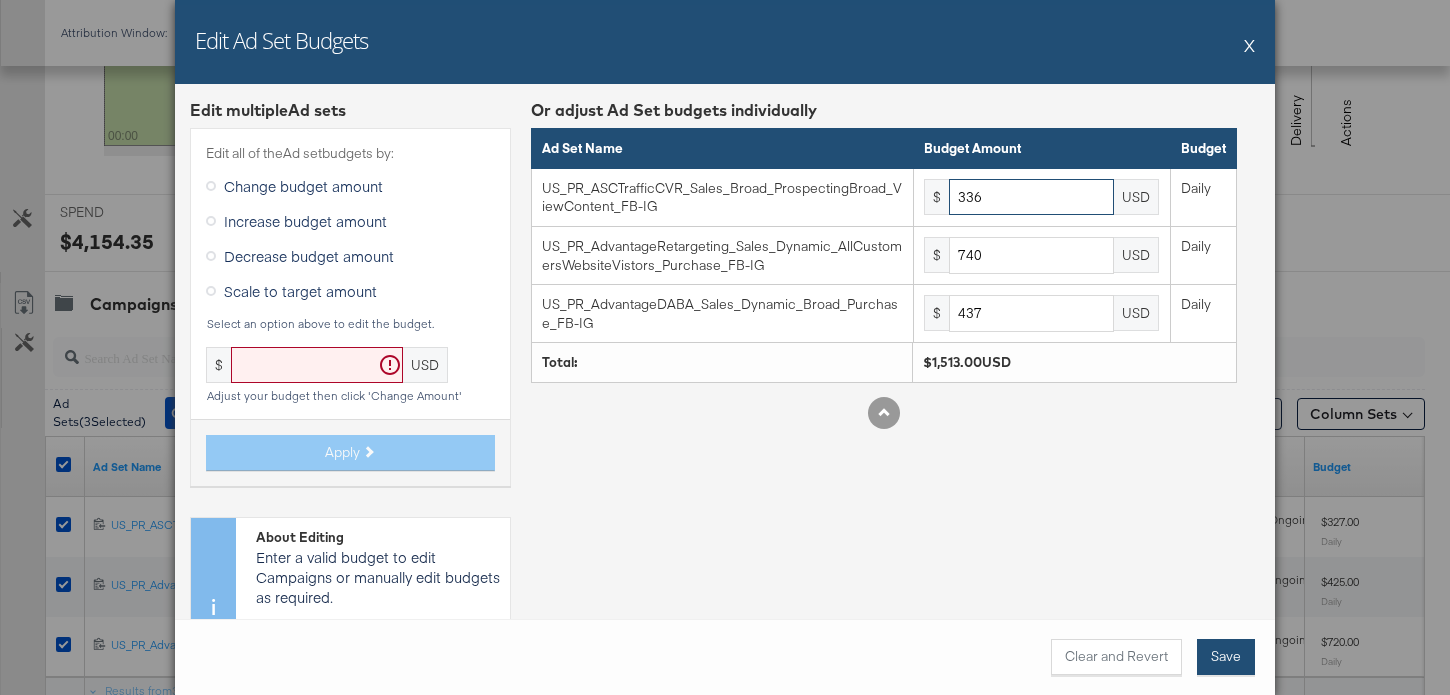 type on "336" 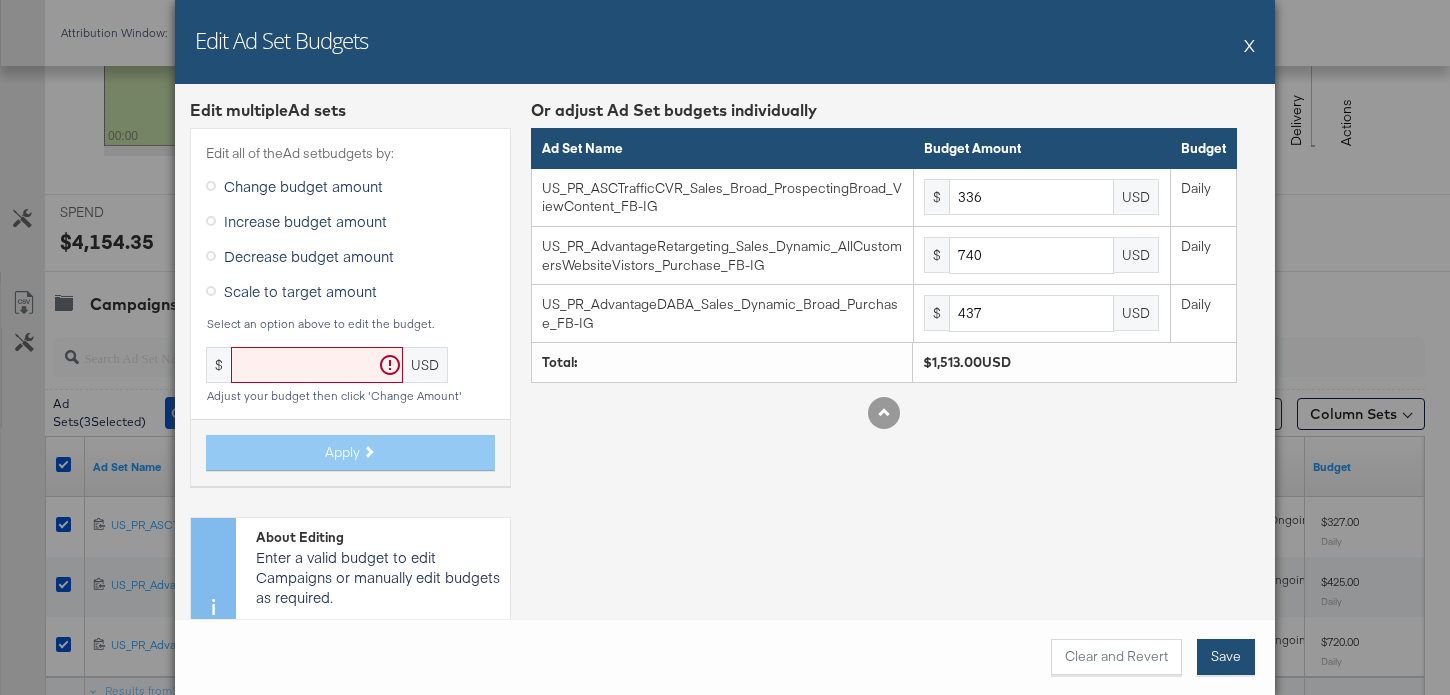 click on "Save" at bounding box center [1226, 657] 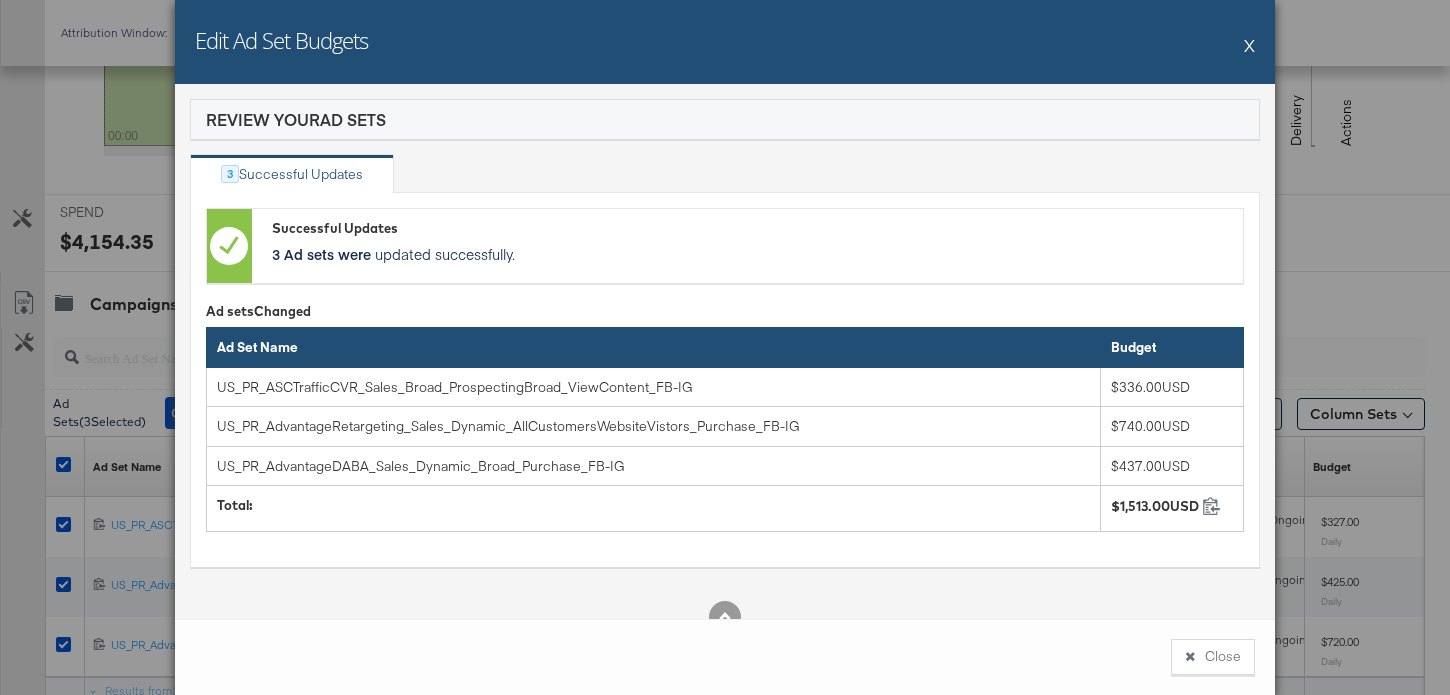 click on "Close" at bounding box center (1213, 657) 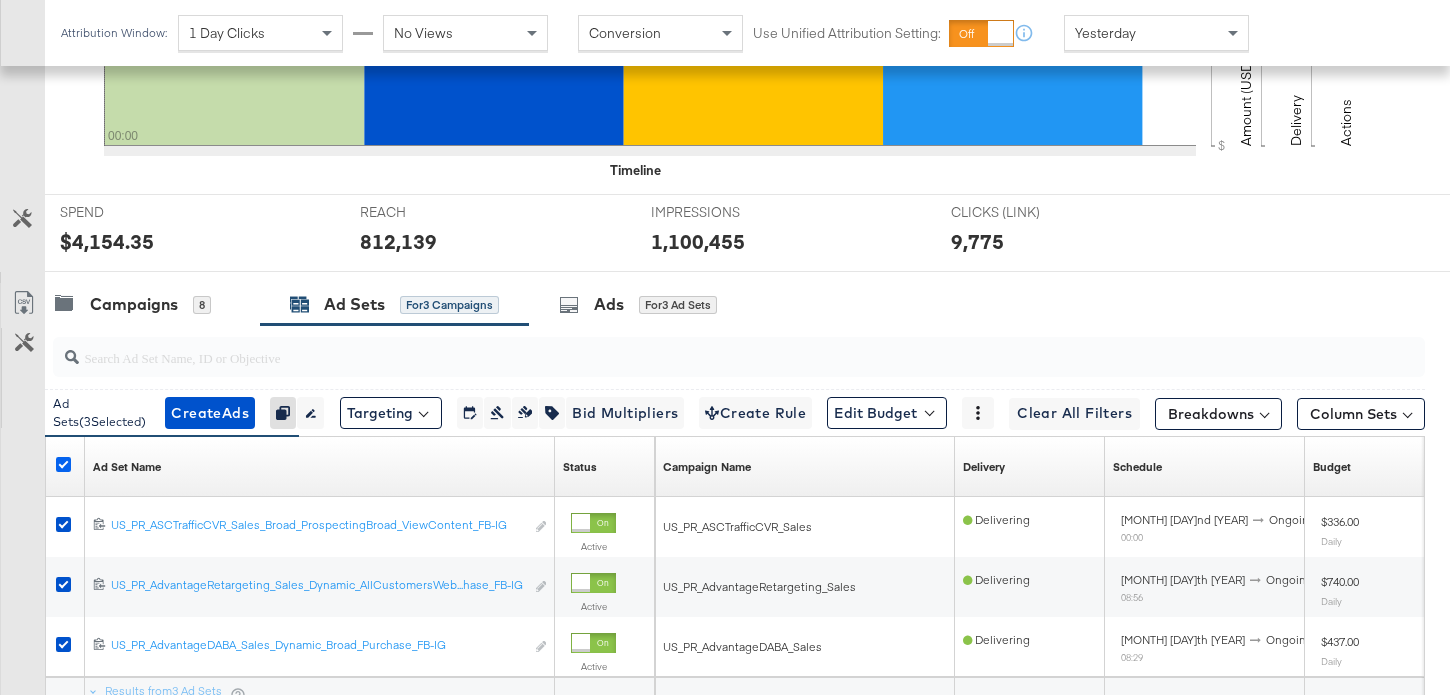 click at bounding box center [63, 464] 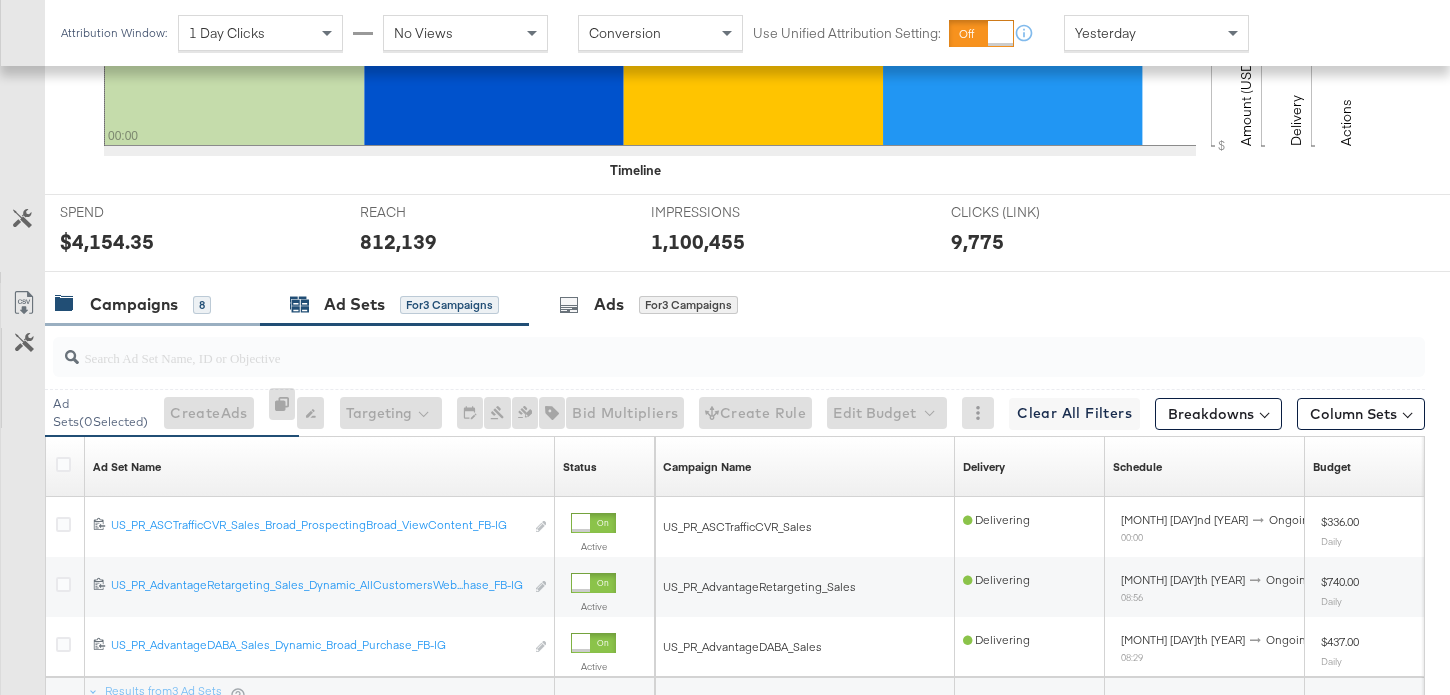 click on "Campaigns 8" at bounding box center (152, 304) 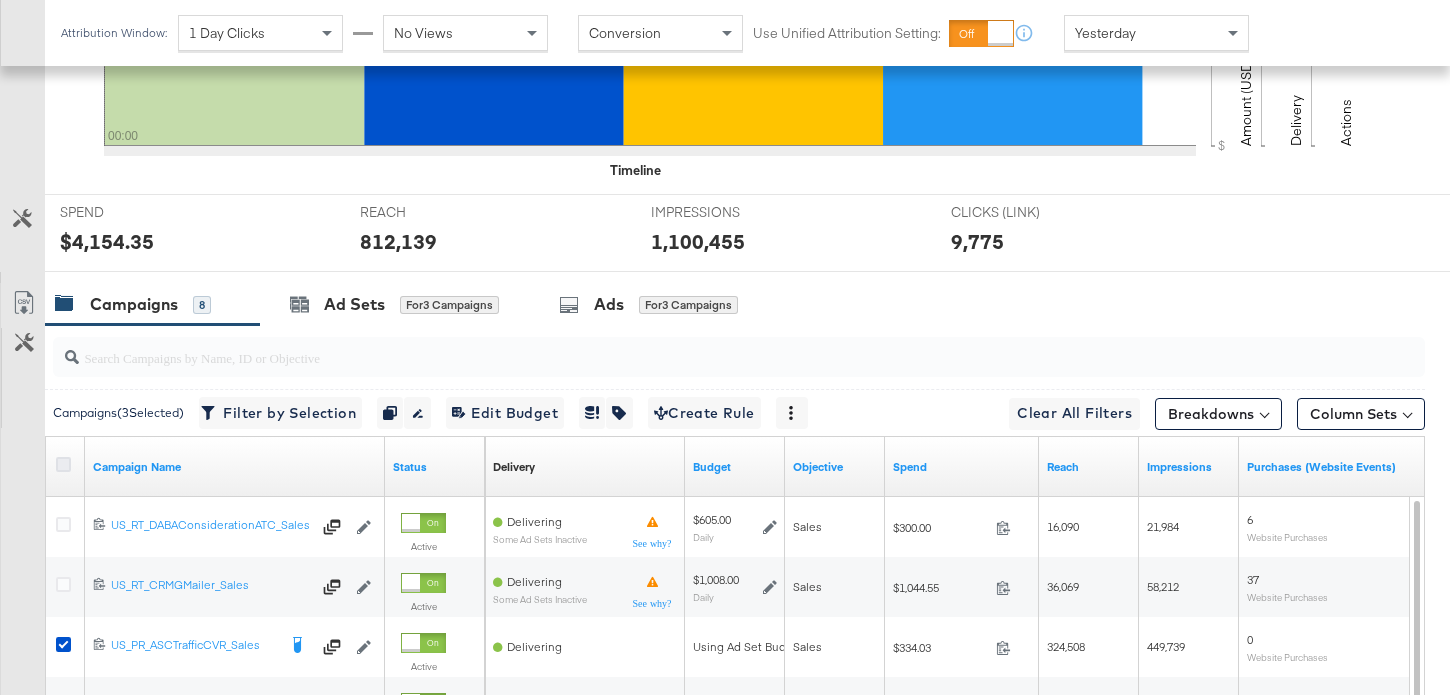 click at bounding box center (63, 464) 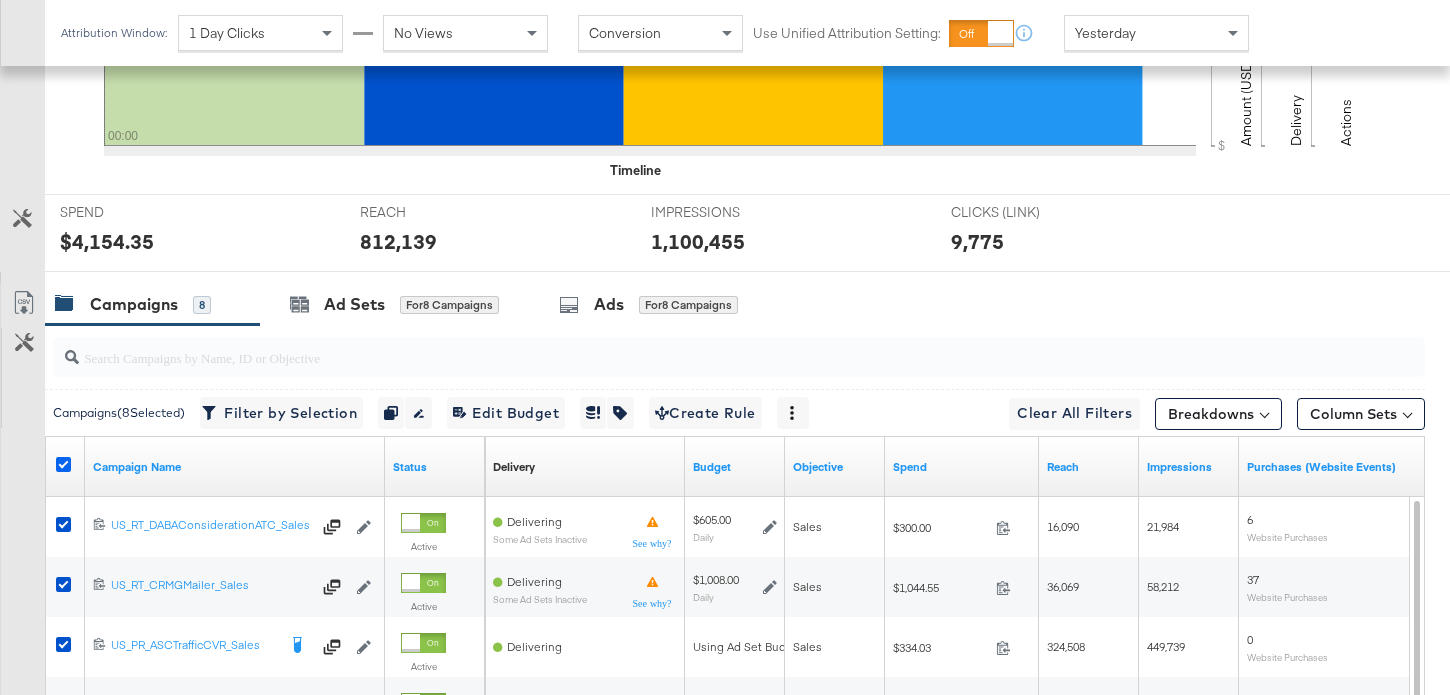 click at bounding box center [63, 464] 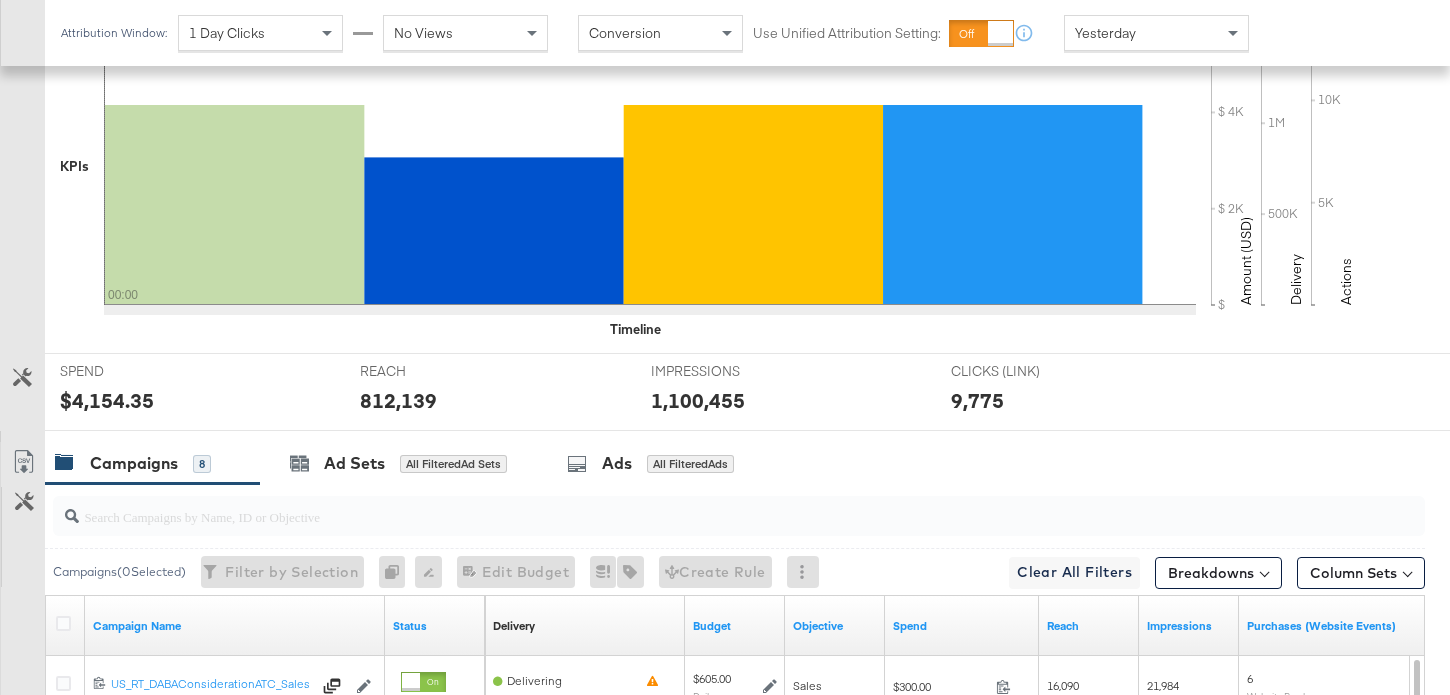 scroll, scrollTop: 0, scrollLeft: 0, axis: both 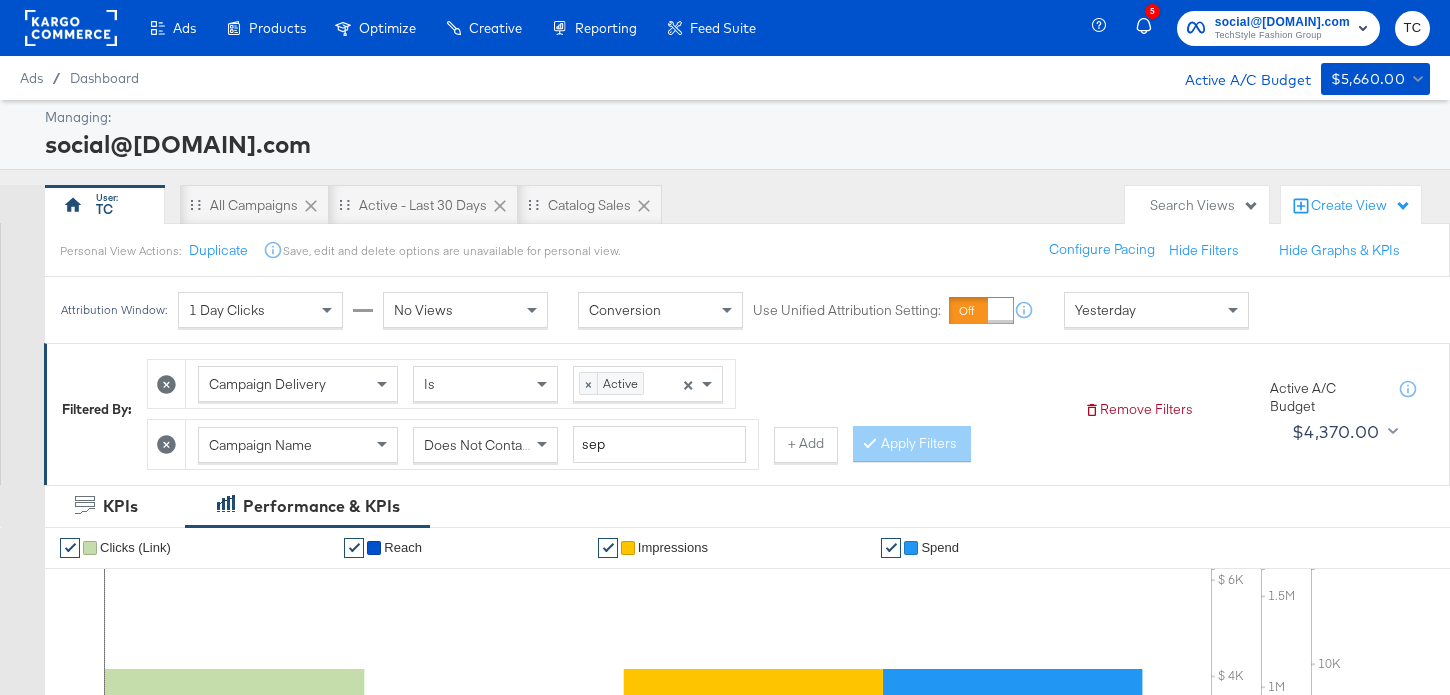 click on "TechStyle Fashion Group" at bounding box center [1282, 36] 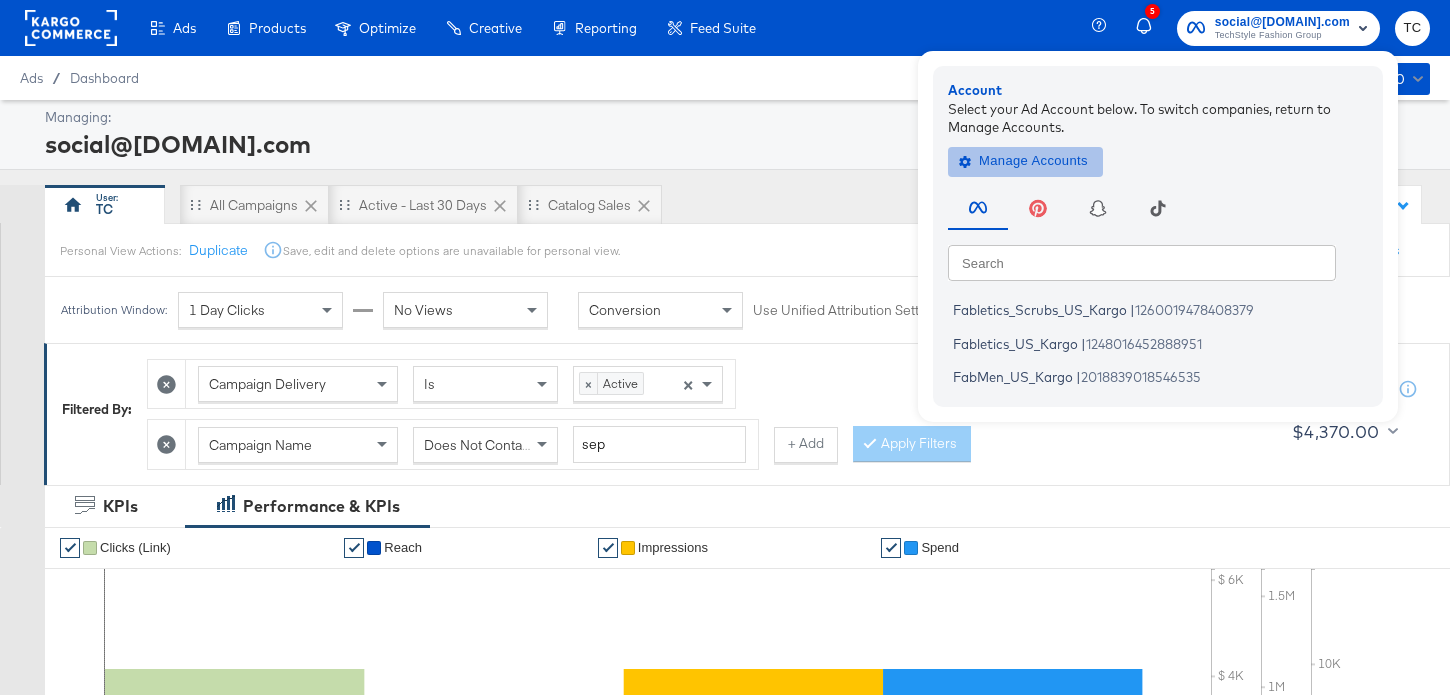 click on "Manage Accounts" at bounding box center (1025, 161) 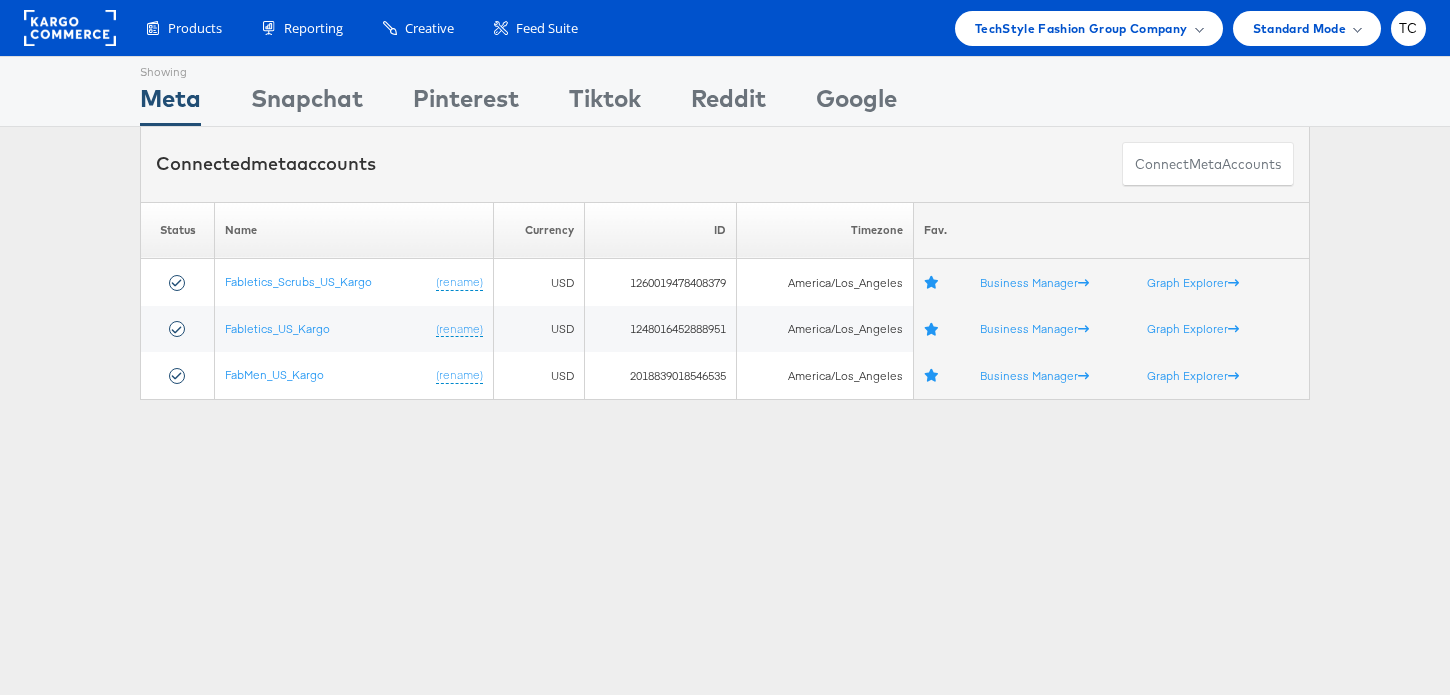 scroll, scrollTop: 0, scrollLeft: 0, axis: both 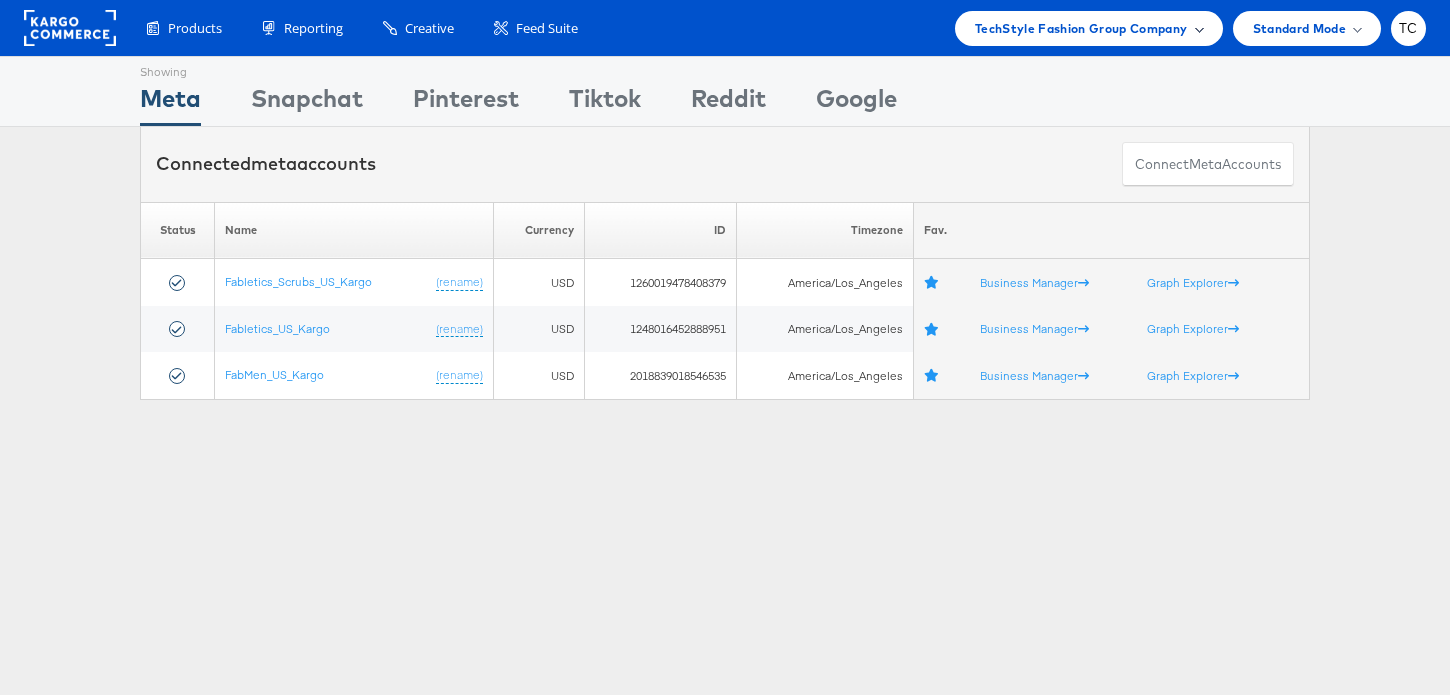 click on "TechStyle Fashion Group Company" at bounding box center [1081, 28] 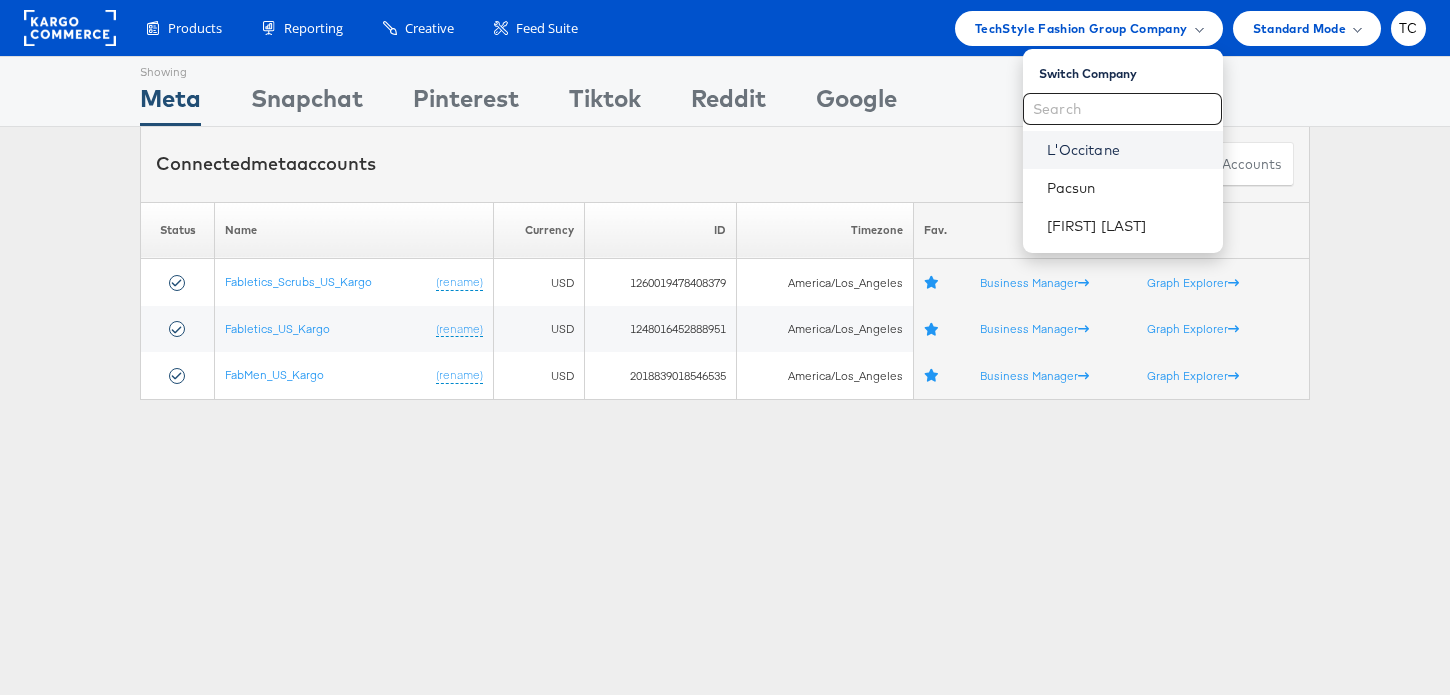 click on "L'Occitane" at bounding box center [1127, 150] 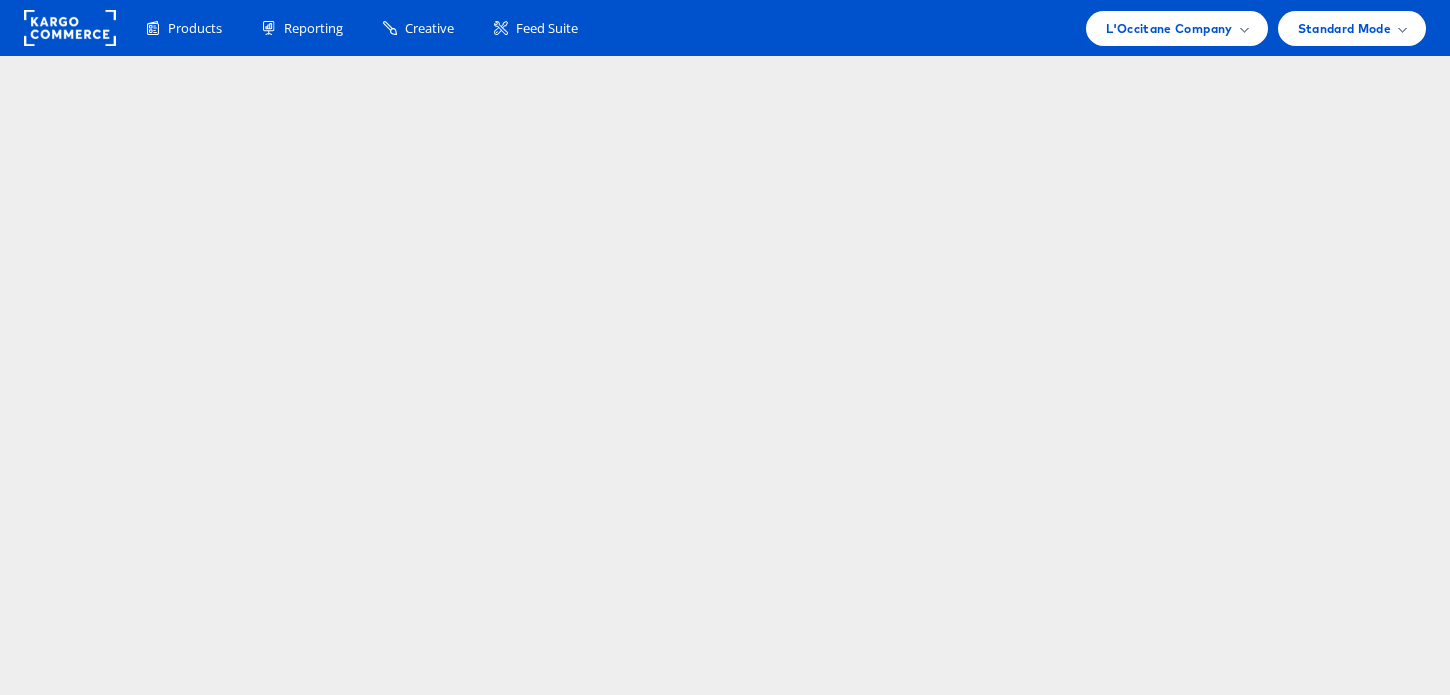 scroll, scrollTop: 0, scrollLeft: 0, axis: both 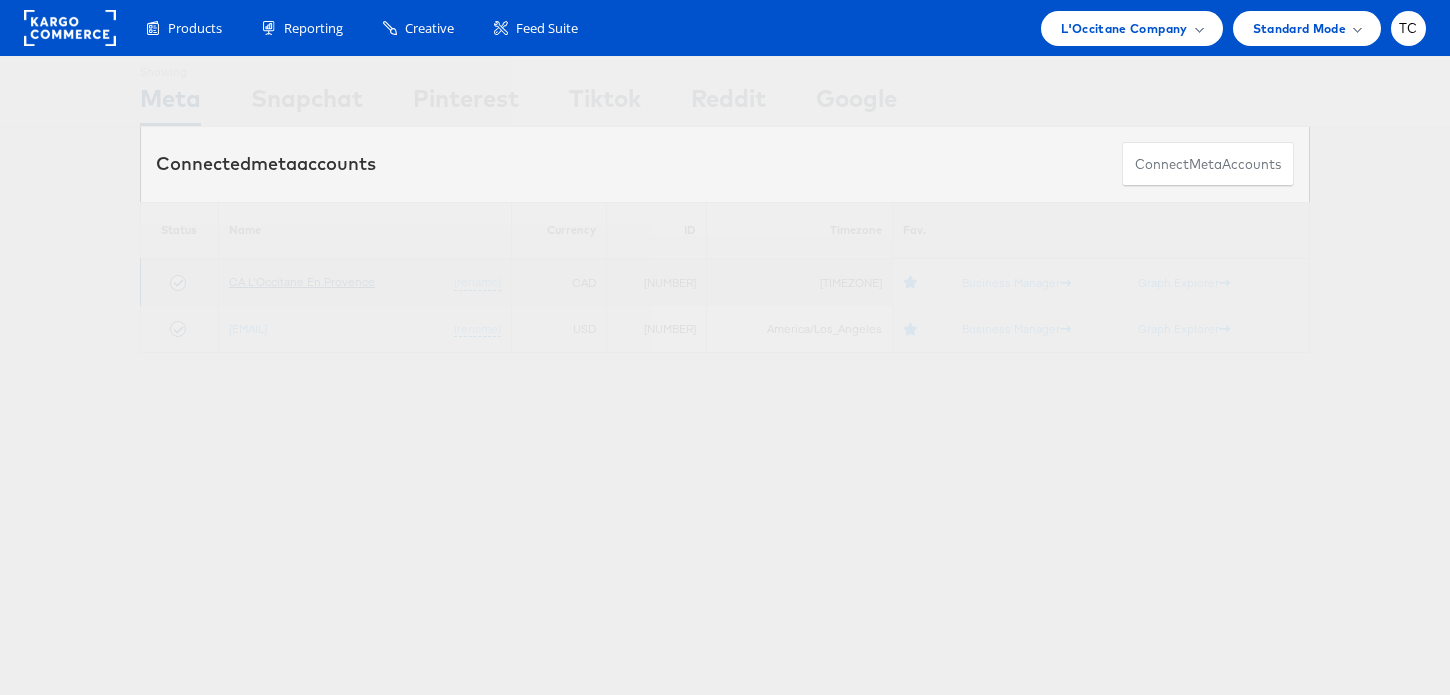 click on "CA L'Occitane En Provence" at bounding box center (302, 281) 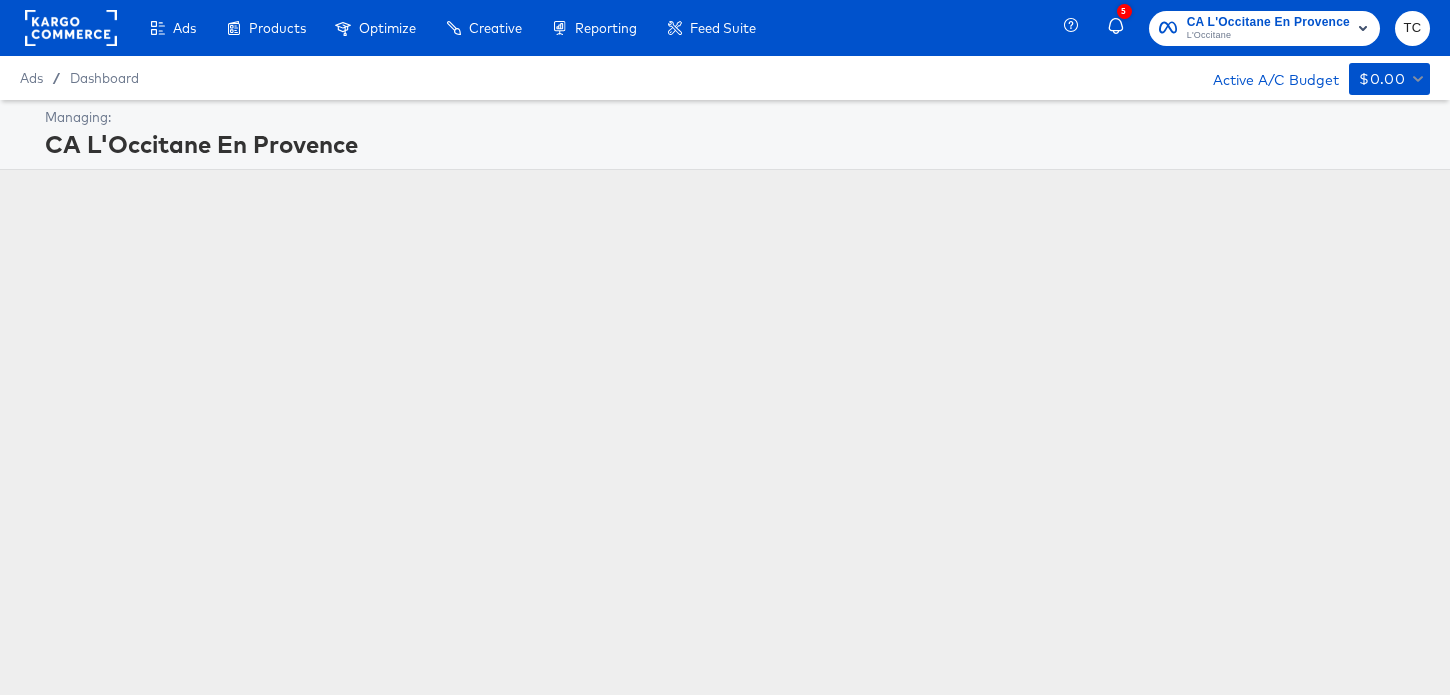 scroll, scrollTop: 0, scrollLeft: 0, axis: both 